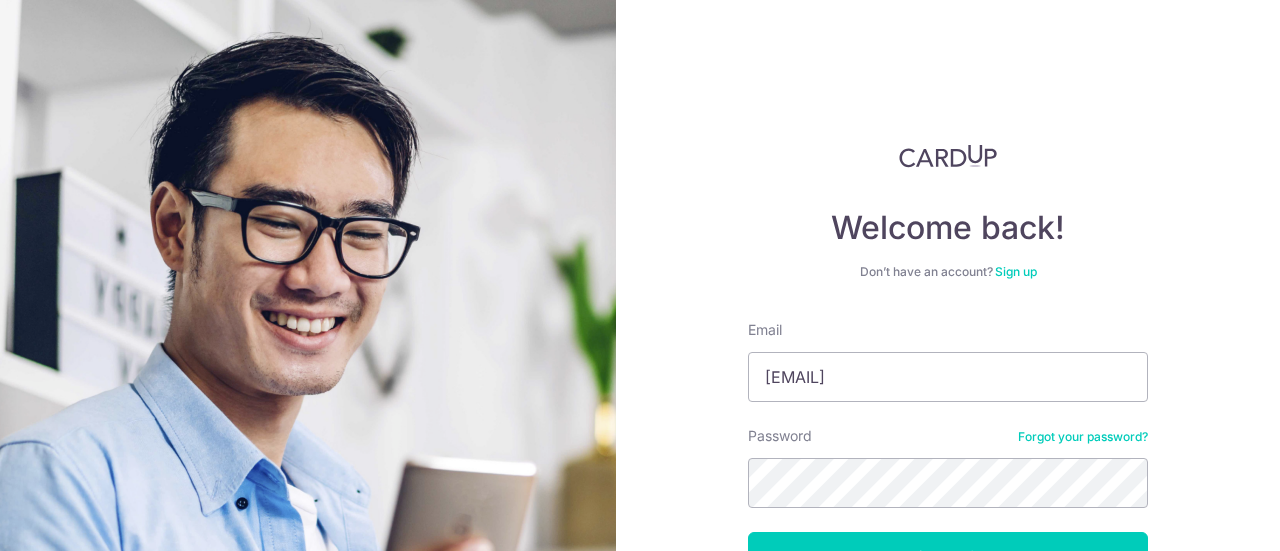 scroll, scrollTop: 0, scrollLeft: 0, axis: both 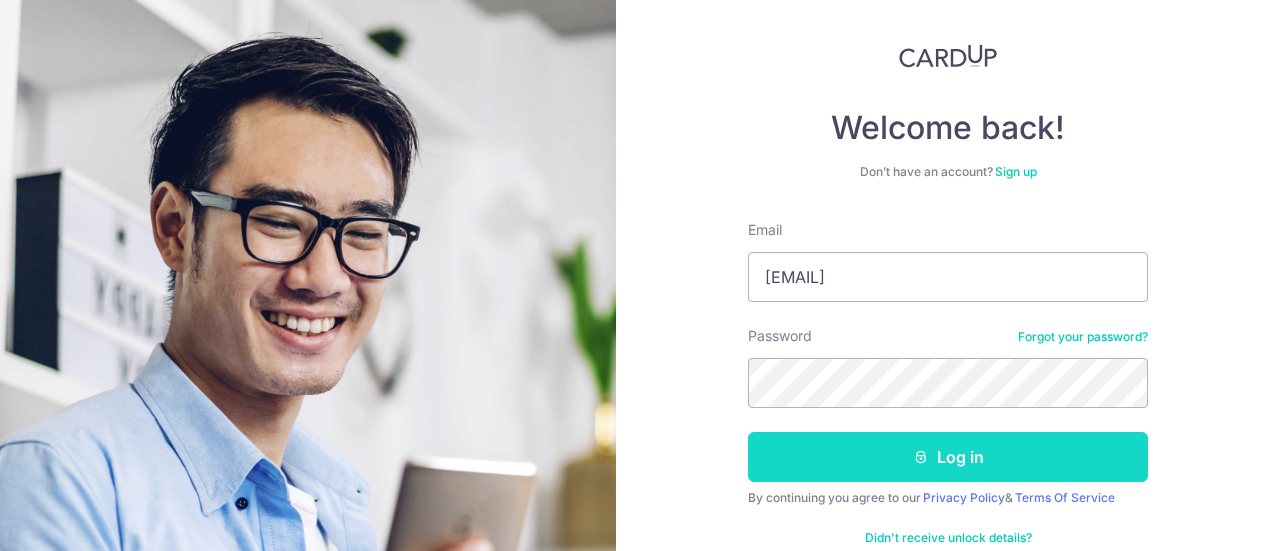 click on "Log in" at bounding box center [948, 457] 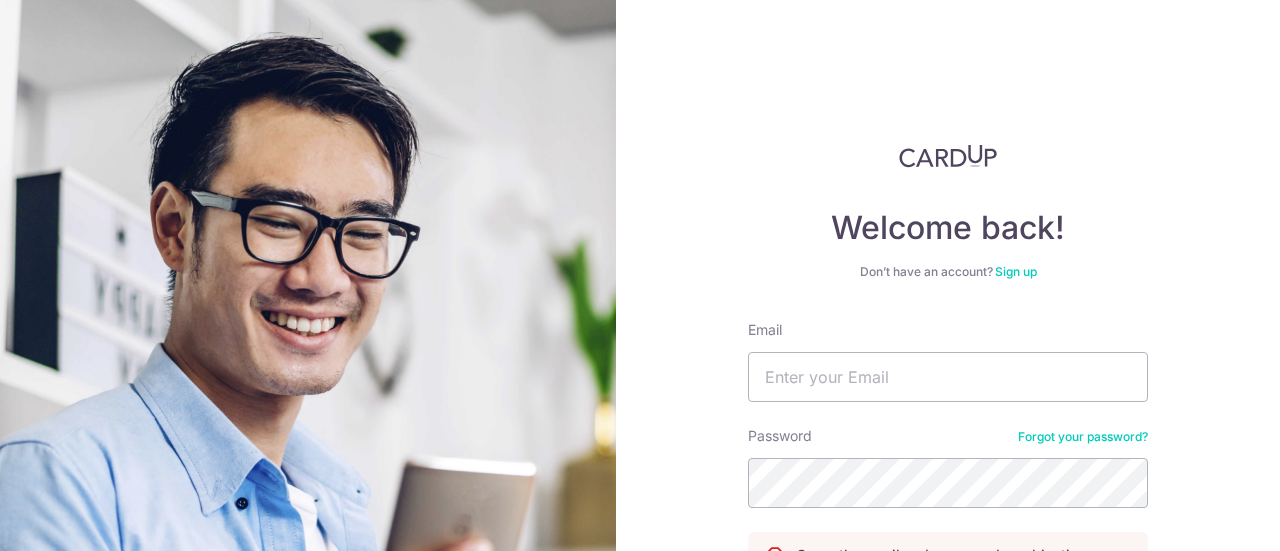 scroll, scrollTop: 0, scrollLeft: 0, axis: both 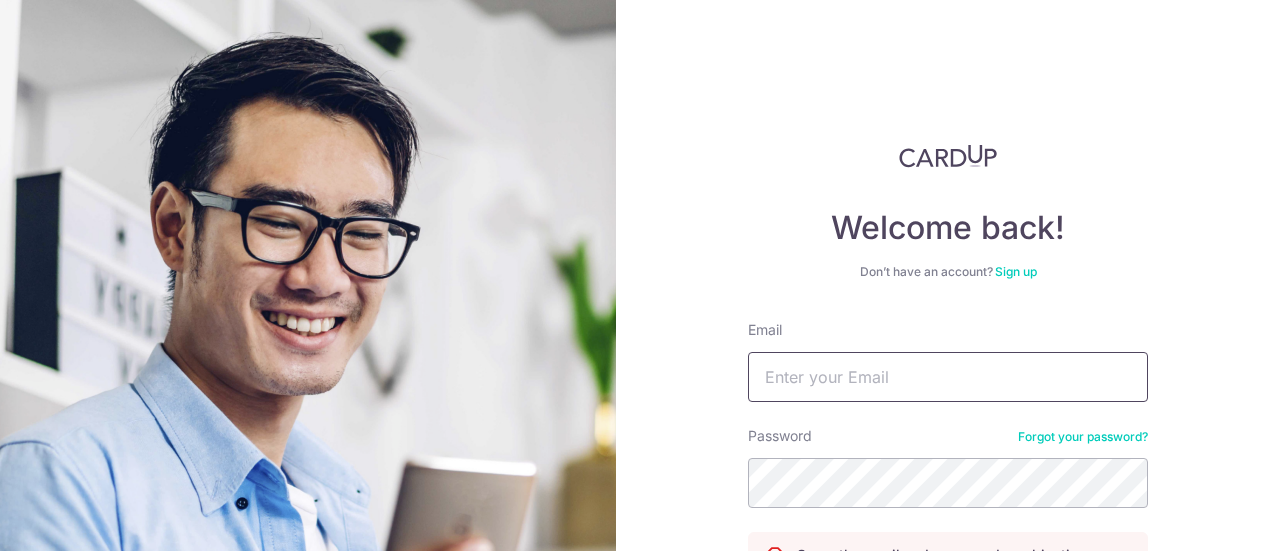 click on "Email" at bounding box center [948, 377] 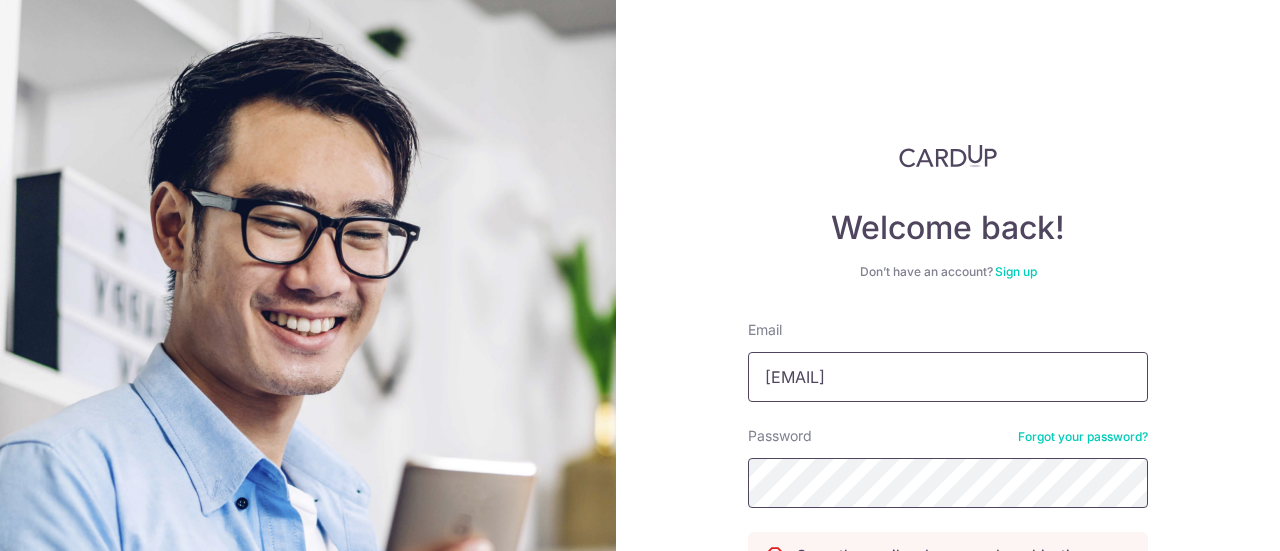 scroll, scrollTop: 100, scrollLeft: 0, axis: vertical 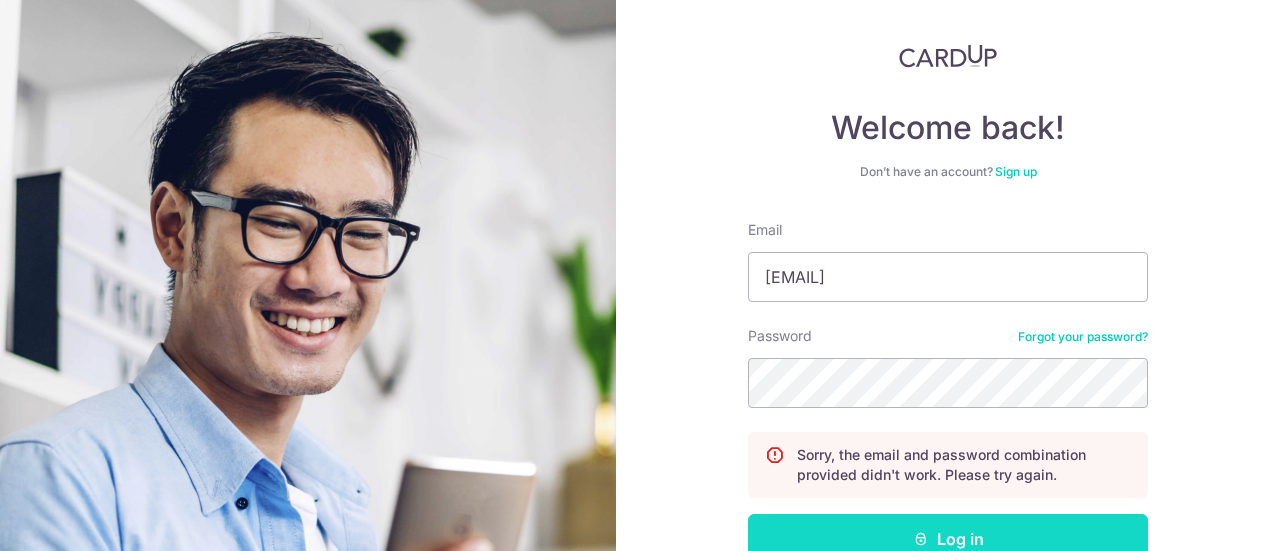 click on "Log in" at bounding box center [948, 539] 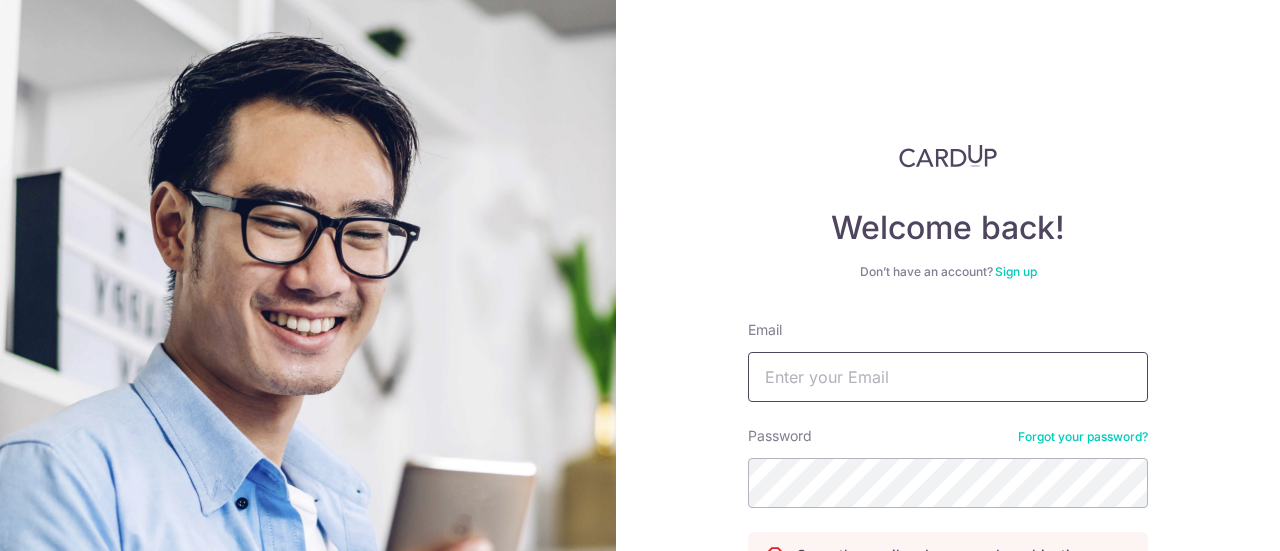 scroll, scrollTop: 0, scrollLeft: 0, axis: both 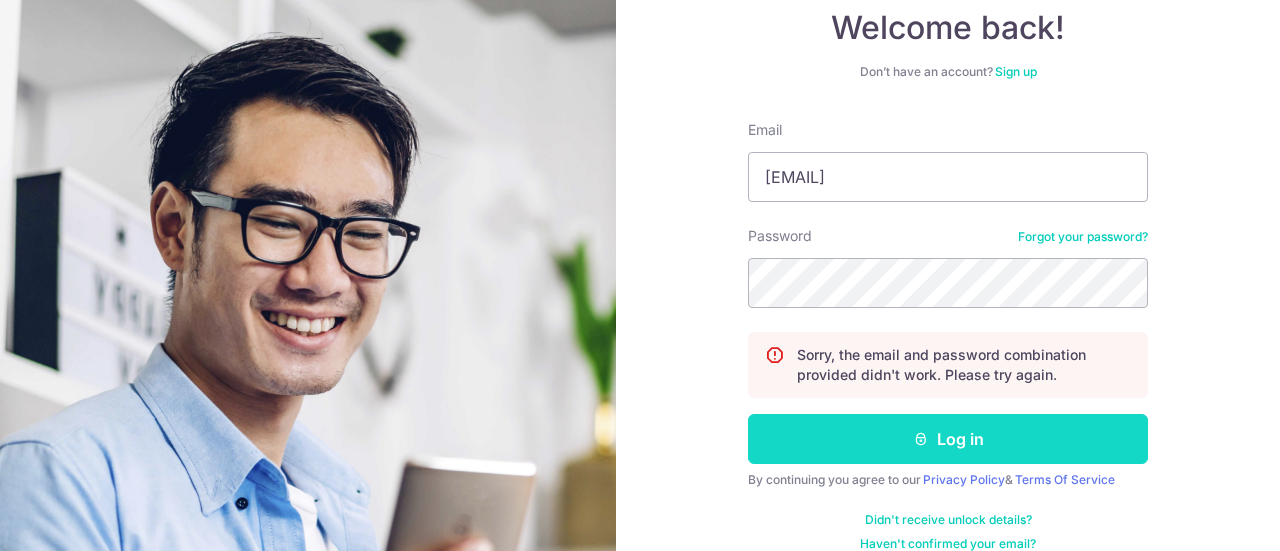 click on "Log in" at bounding box center (948, 439) 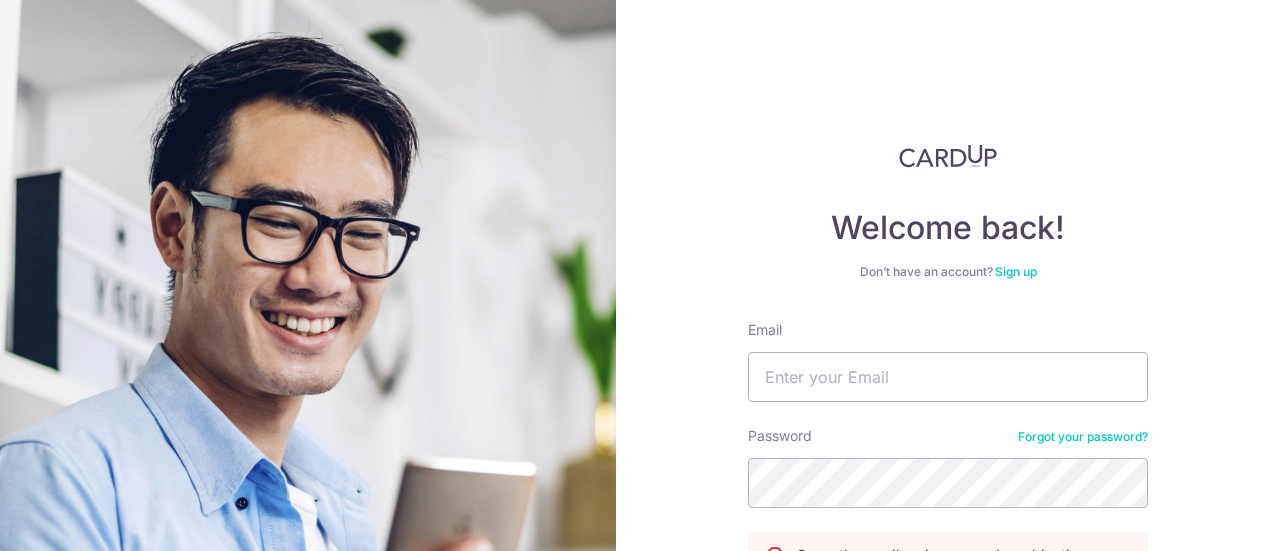 scroll, scrollTop: 0, scrollLeft: 0, axis: both 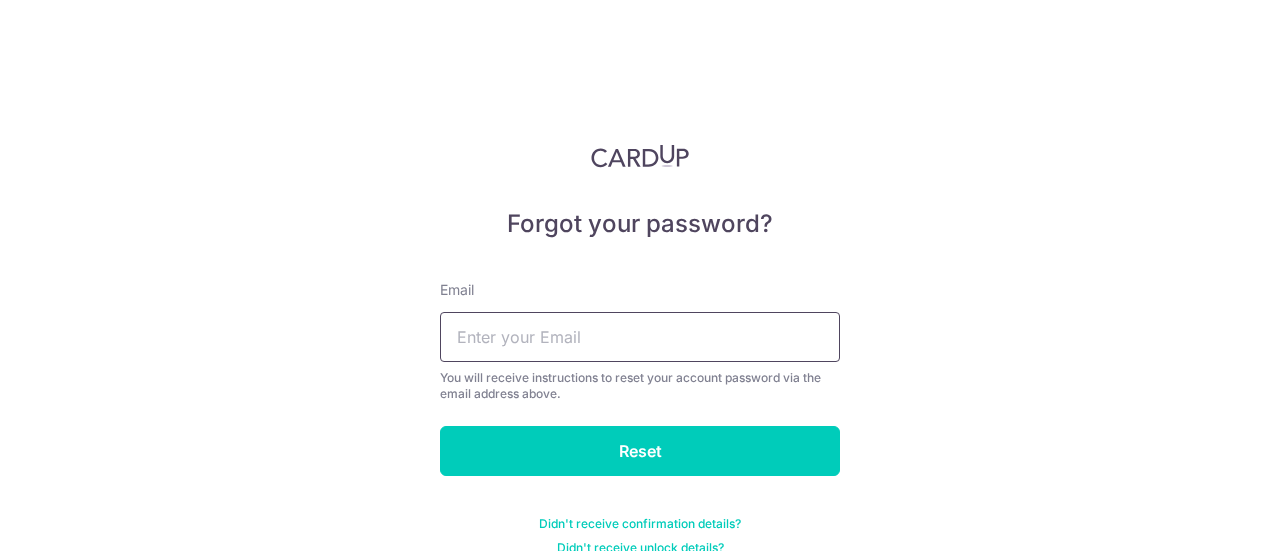 click at bounding box center (640, 337) 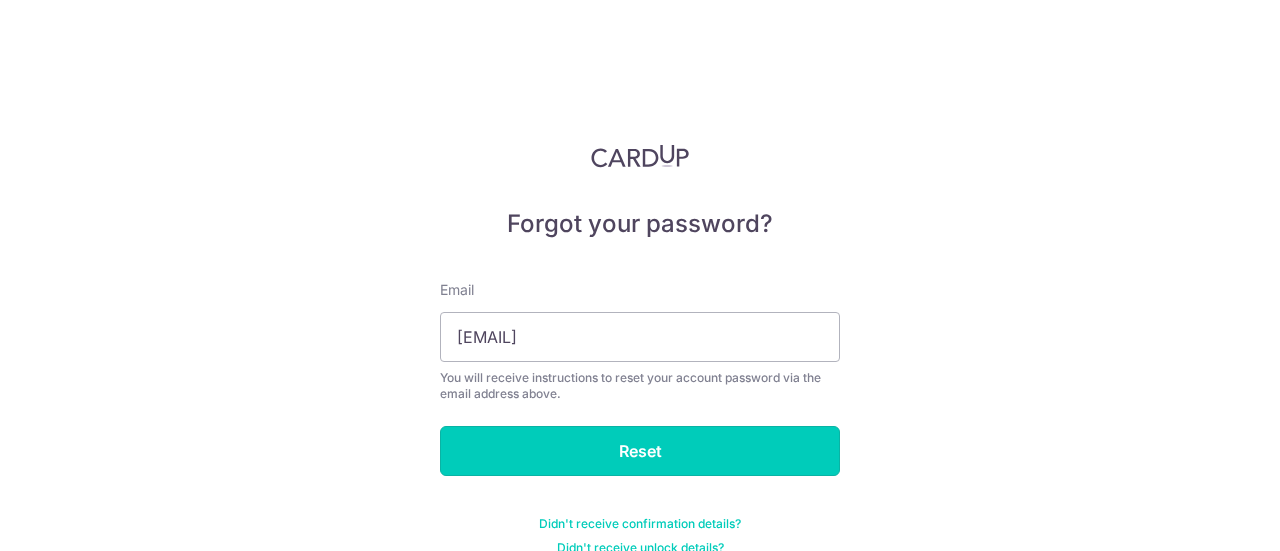 drag, startPoint x: 640, startPoint y: 459, endPoint x: 674, endPoint y: 398, distance: 69.83552 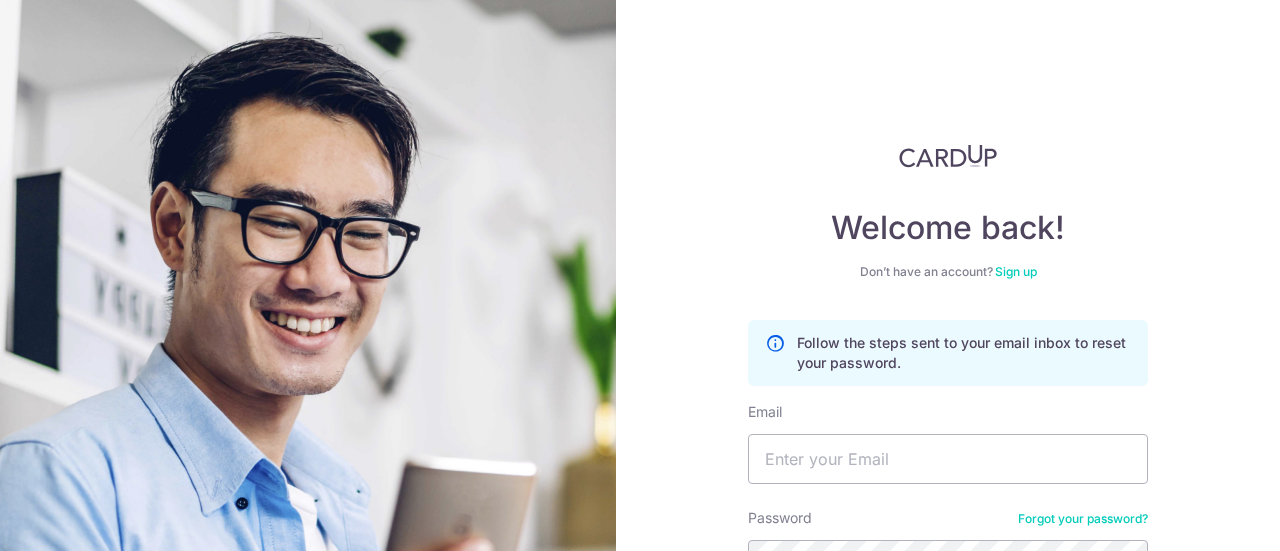 scroll, scrollTop: 0, scrollLeft: 0, axis: both 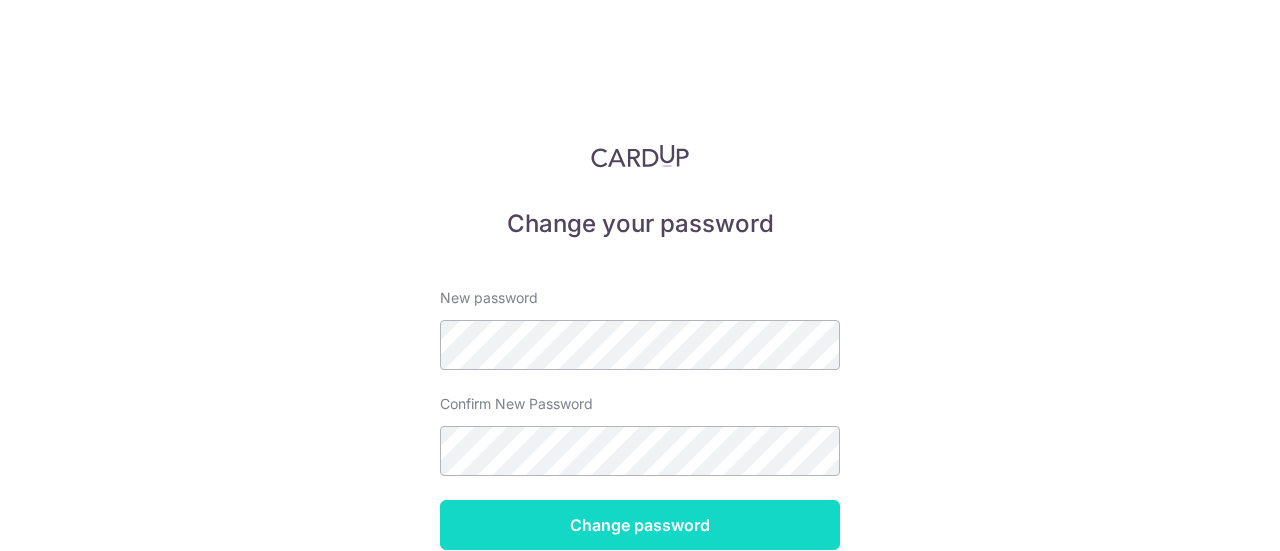 click on "Change password" at bounding box center [640, 525] 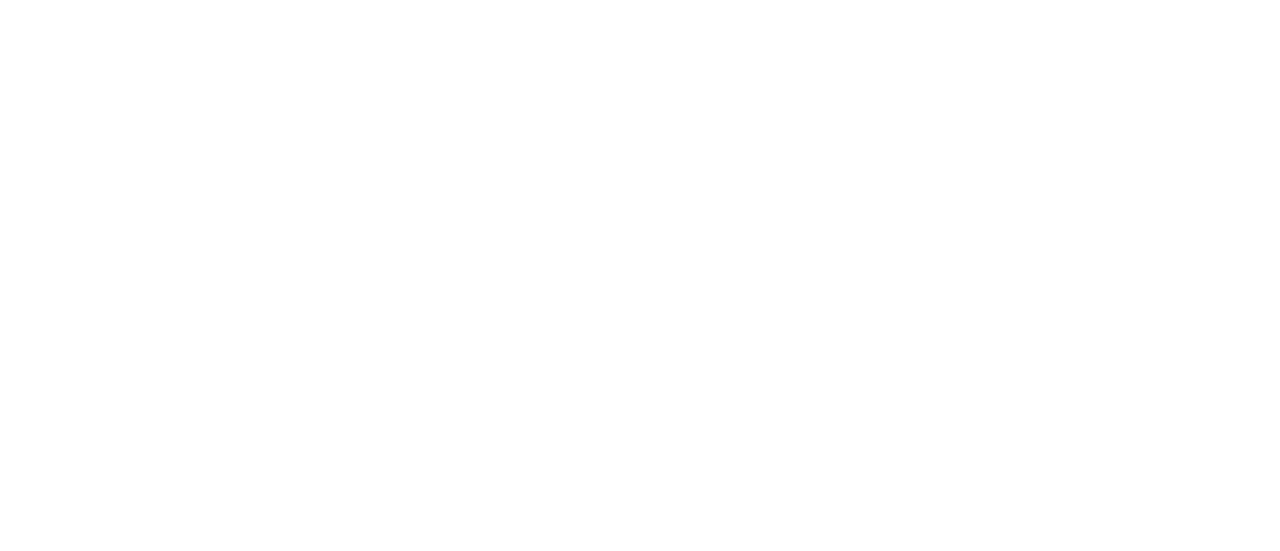 scroll, scrollTop: 0, scrollLeft: 0, axis: both 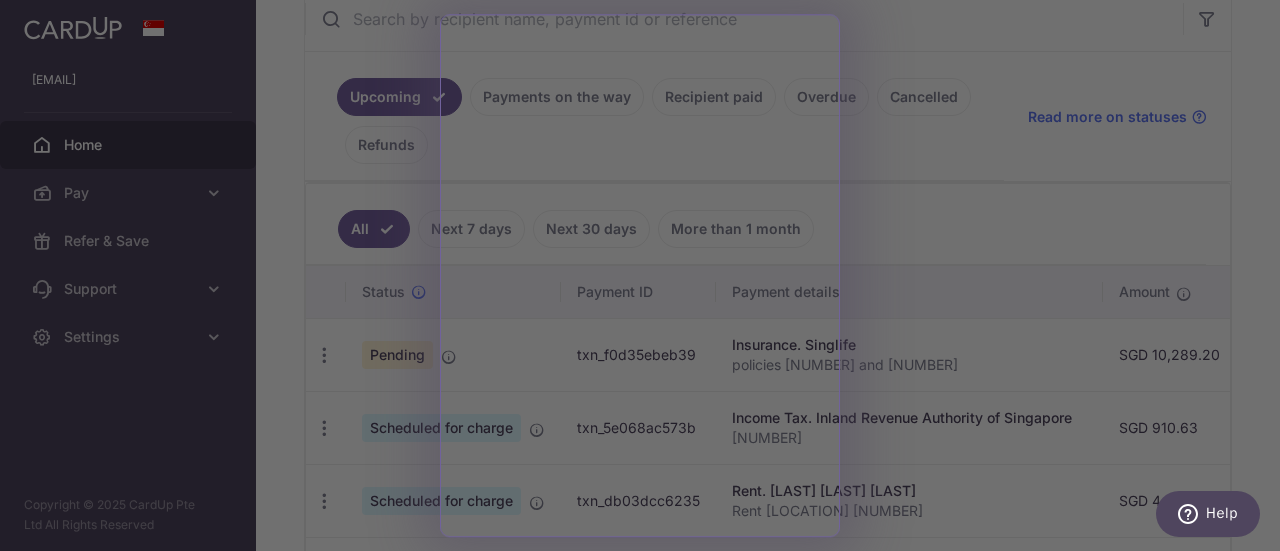click at bounding box center (646, 278) 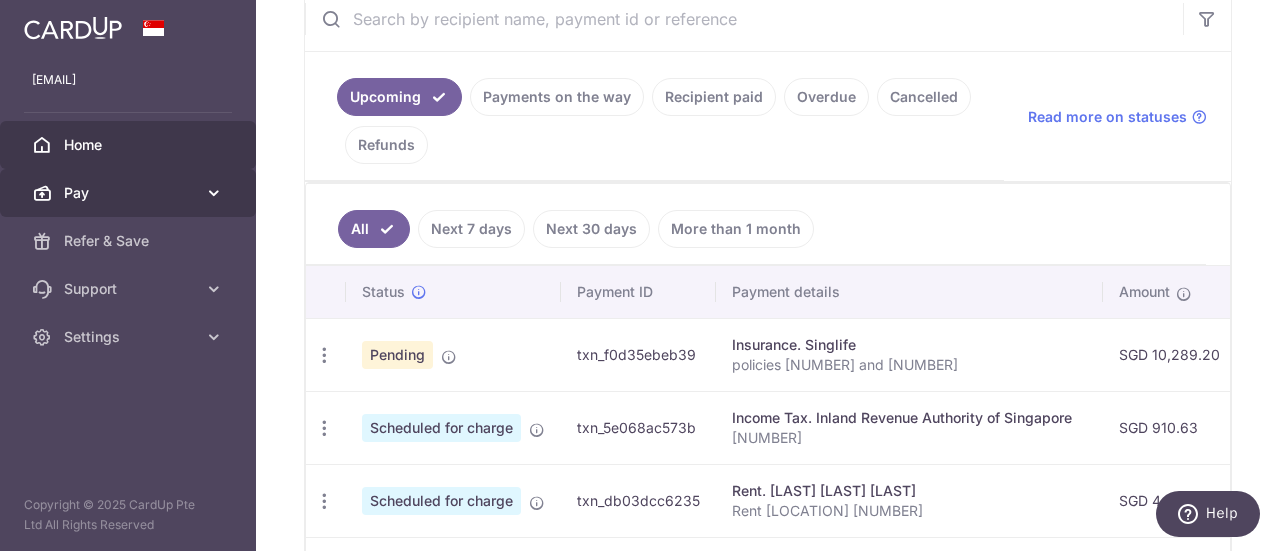 click at bounding box center (214, 193) 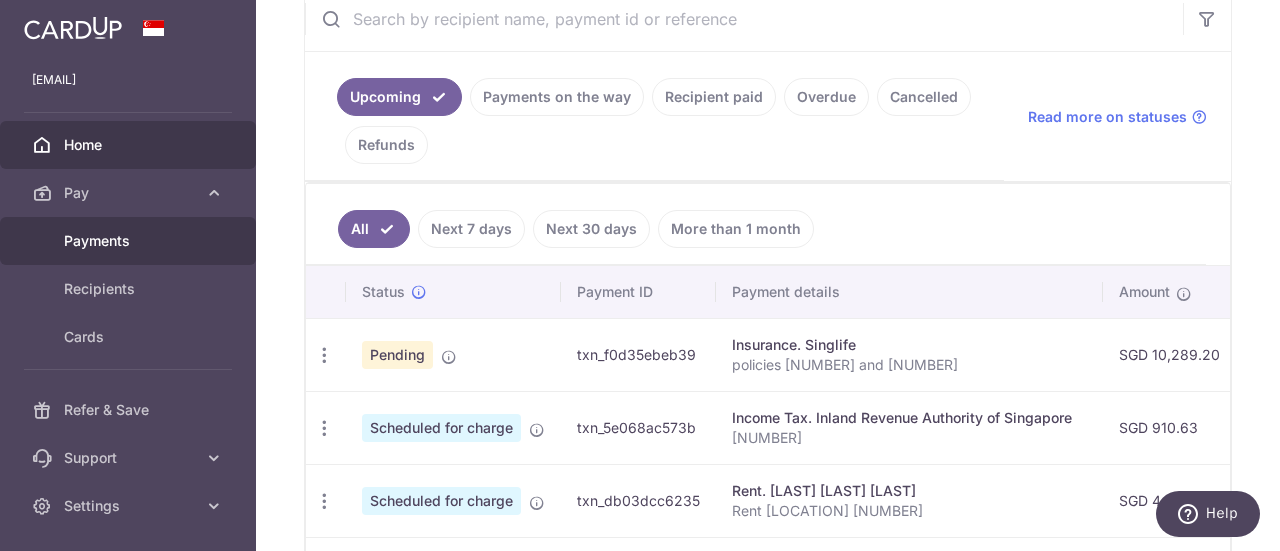 click on "Payments" at bounding box center (130, 241) 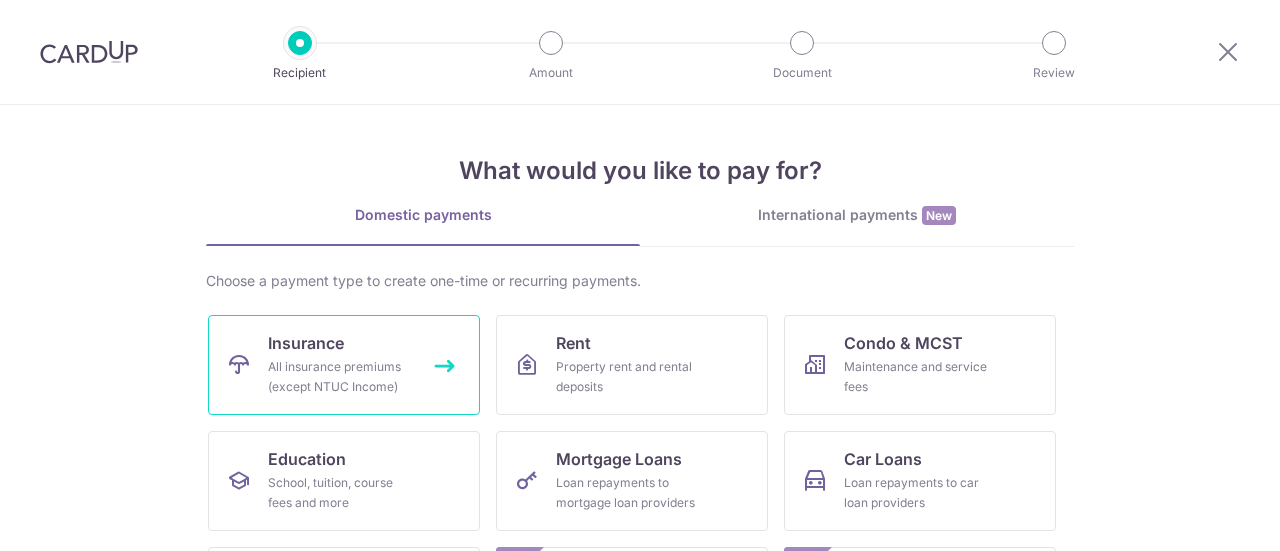 scroll, scrollTop: 0, scrollLeft: 0, axis: both 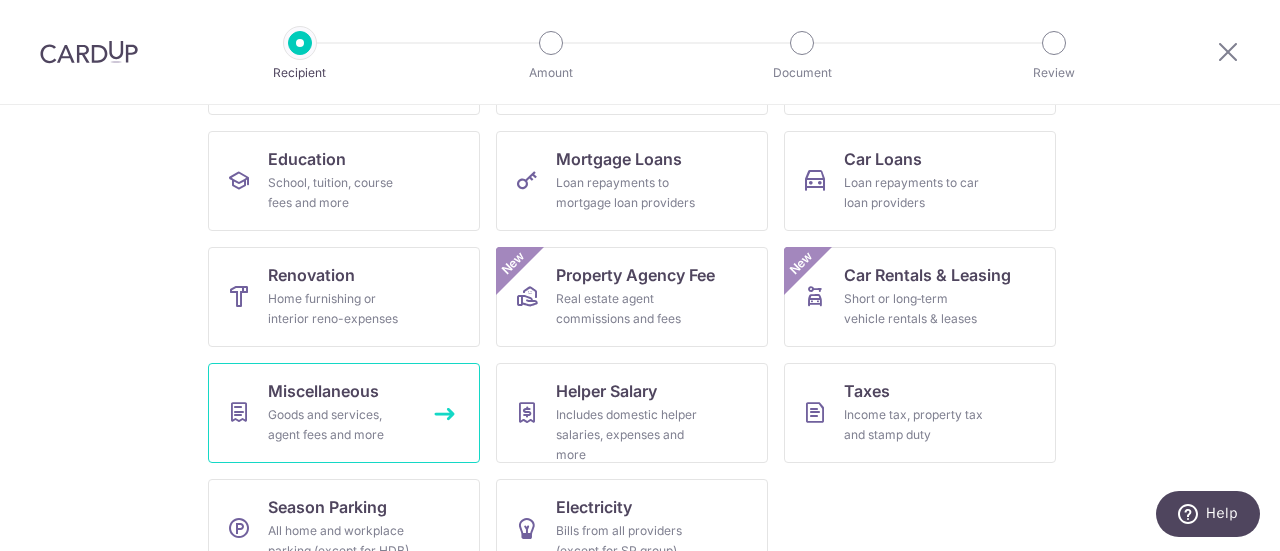 click on "Goods and services, agent fees and more" at bounding box center (340, 425) 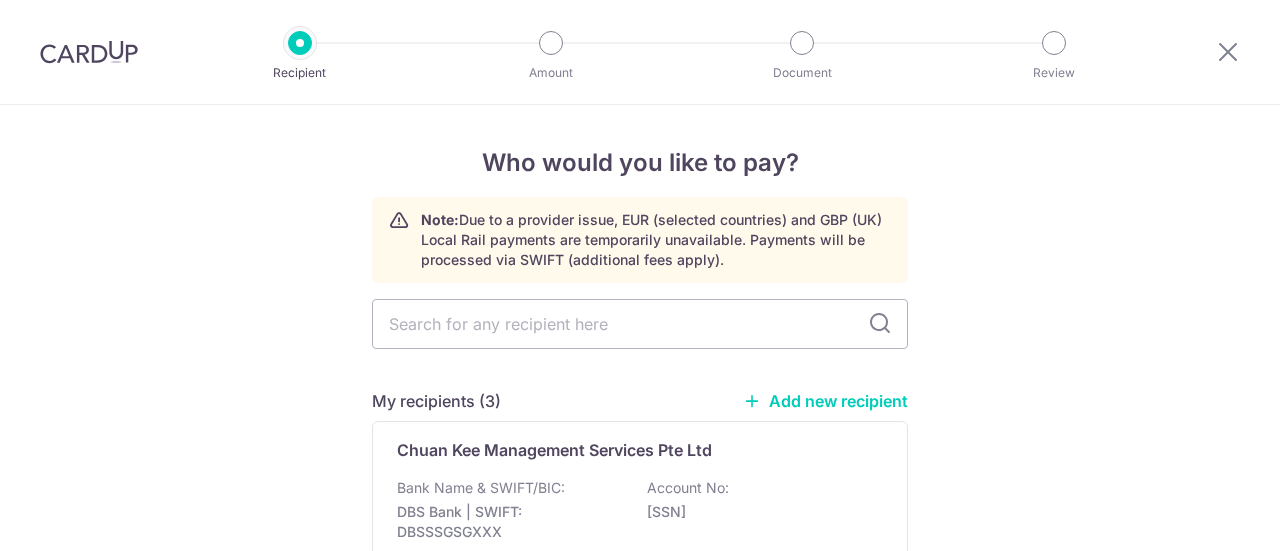 scroll, scrollTop: 0, scrollLeft: 0, axis: both 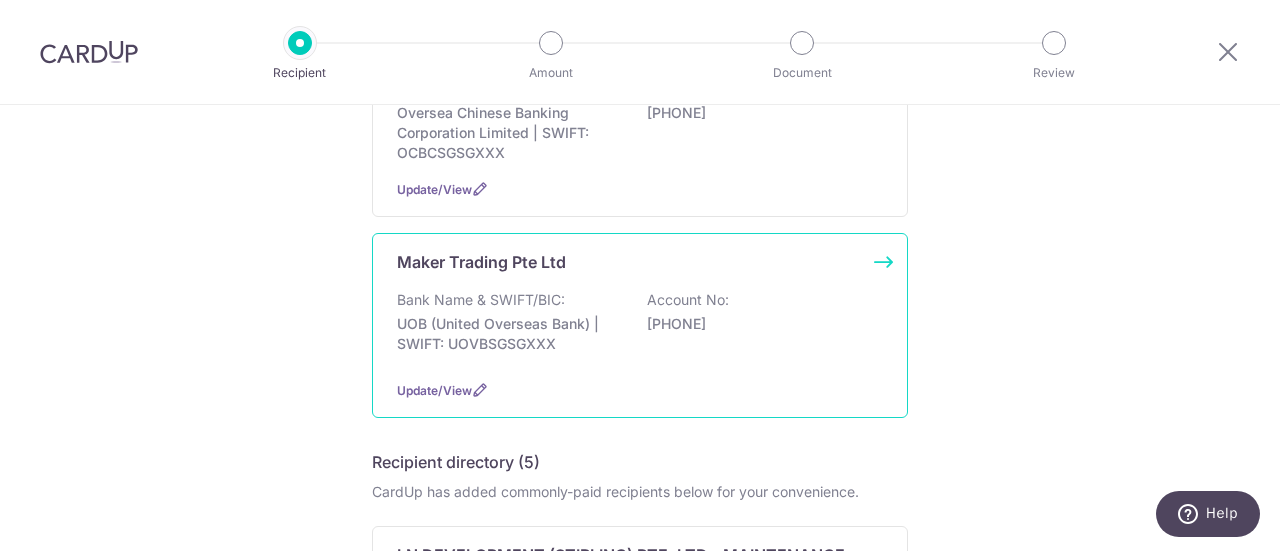 click on "UOB (United Overseas Bank) | SWIFT: UOVBSGSGXXX" at bounding box center (509, 334) 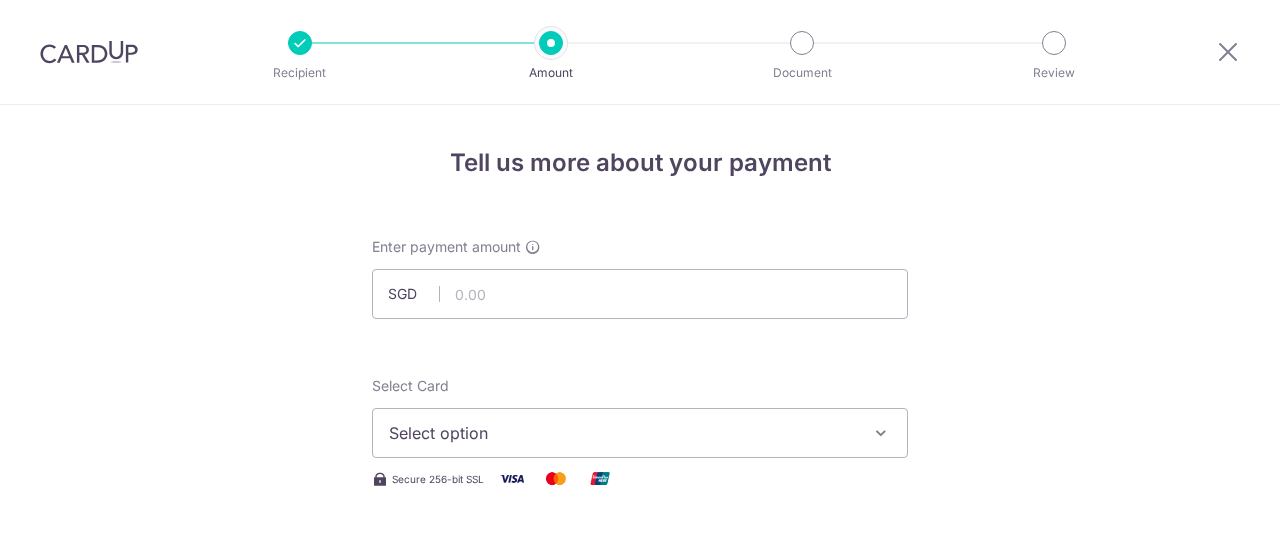 scroll, scrollTop: 0, scrollLeft: 0, axis: both 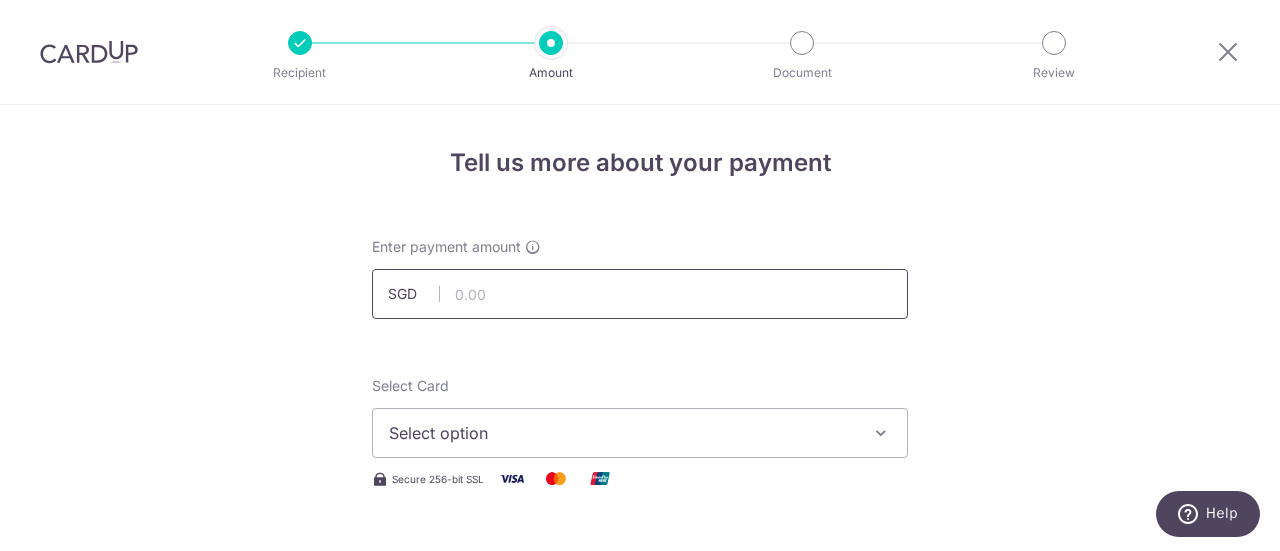 drag, startPoint x: 546, startPoint y: 292, endPoint x: 533, endPoint y: 284, distance: 15.264338 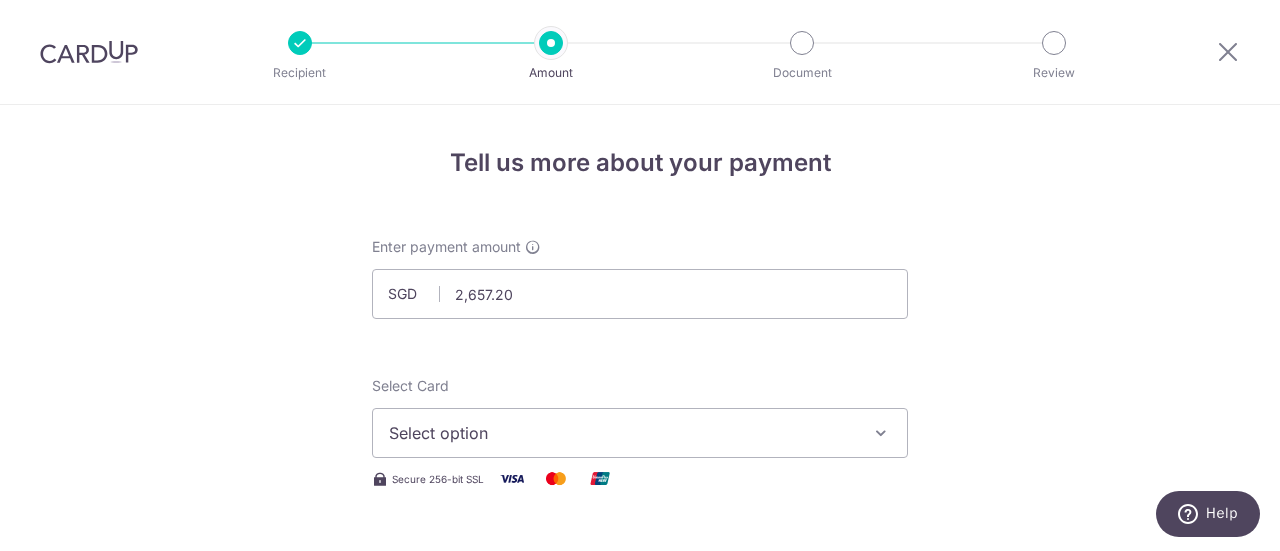 type on "2,657.20" 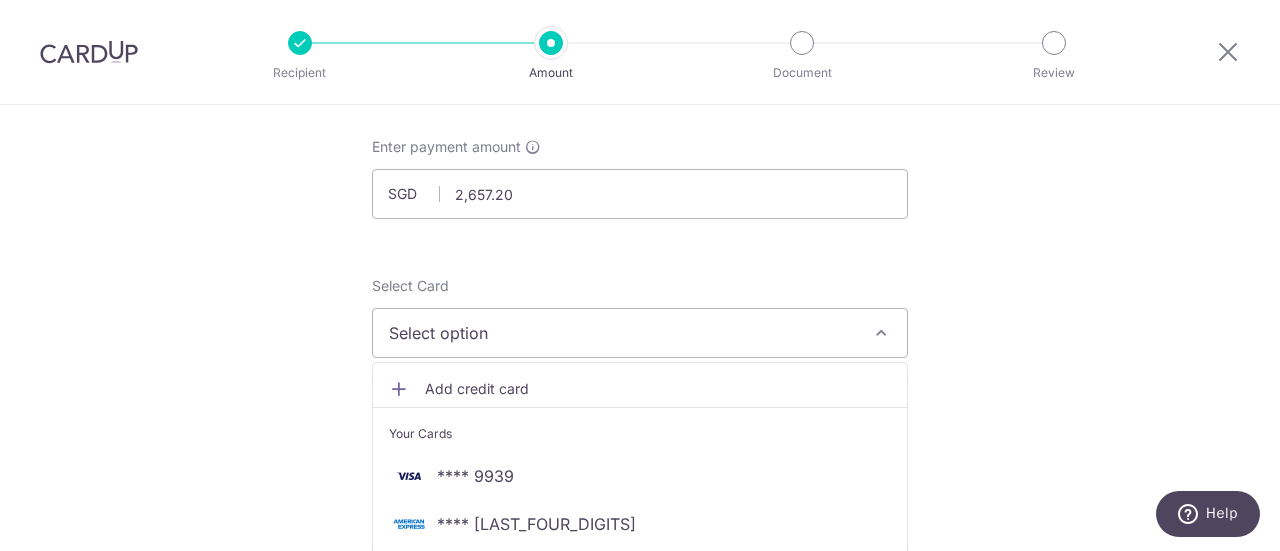 scroll, scrollTop: 200, scrollLeft: 0, axis: vertical 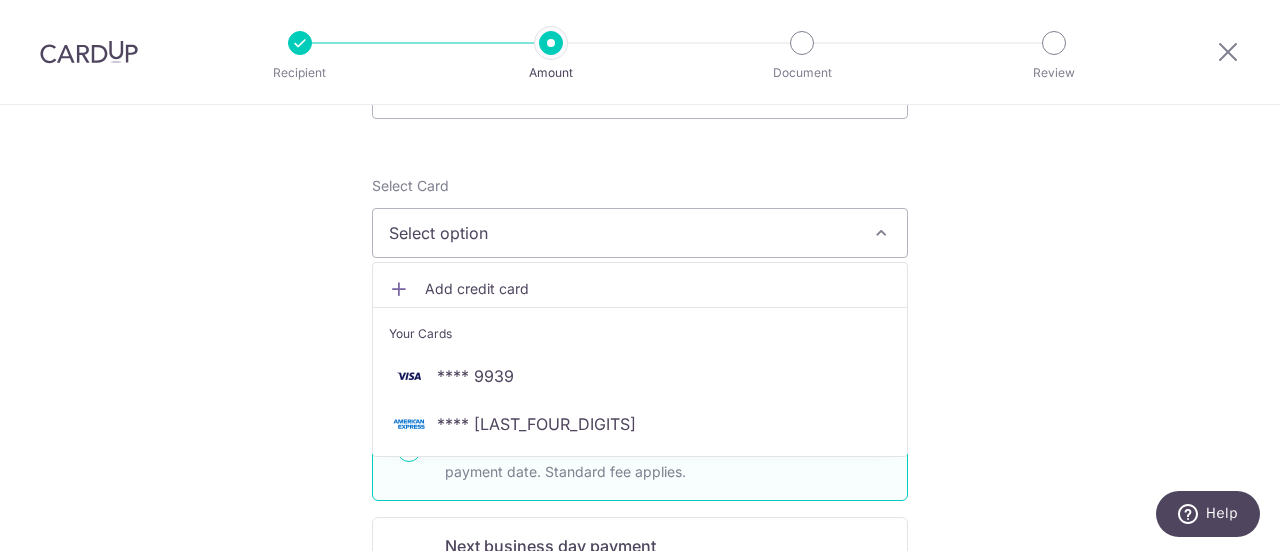 click on "**** 3456" at bounding box center [536, 424] 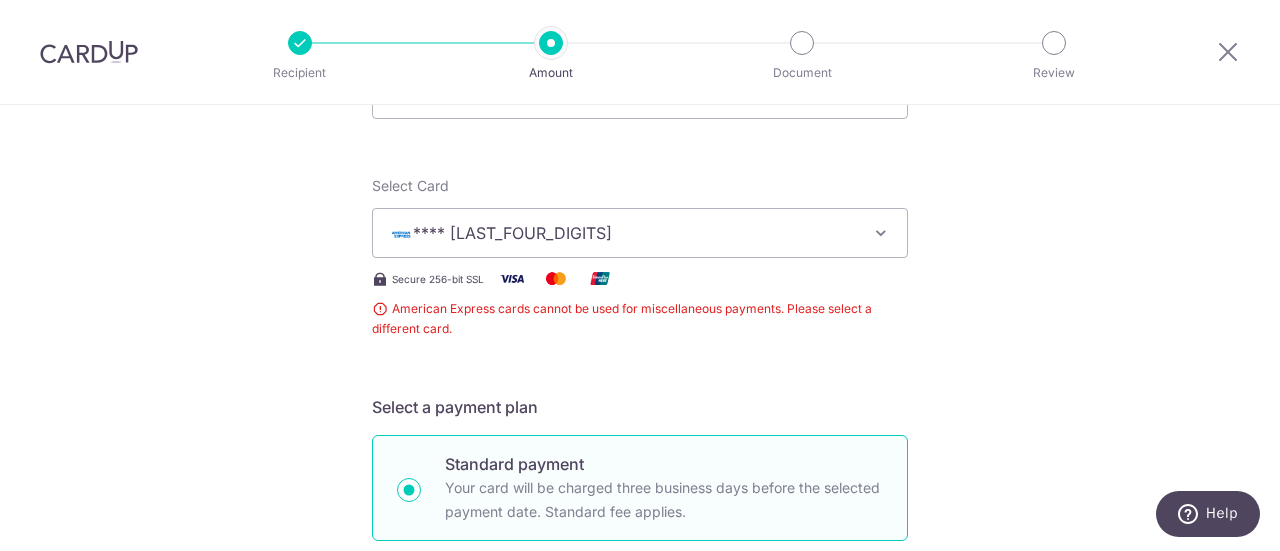 click on "**** 3456" at bounding box center (622, 233) 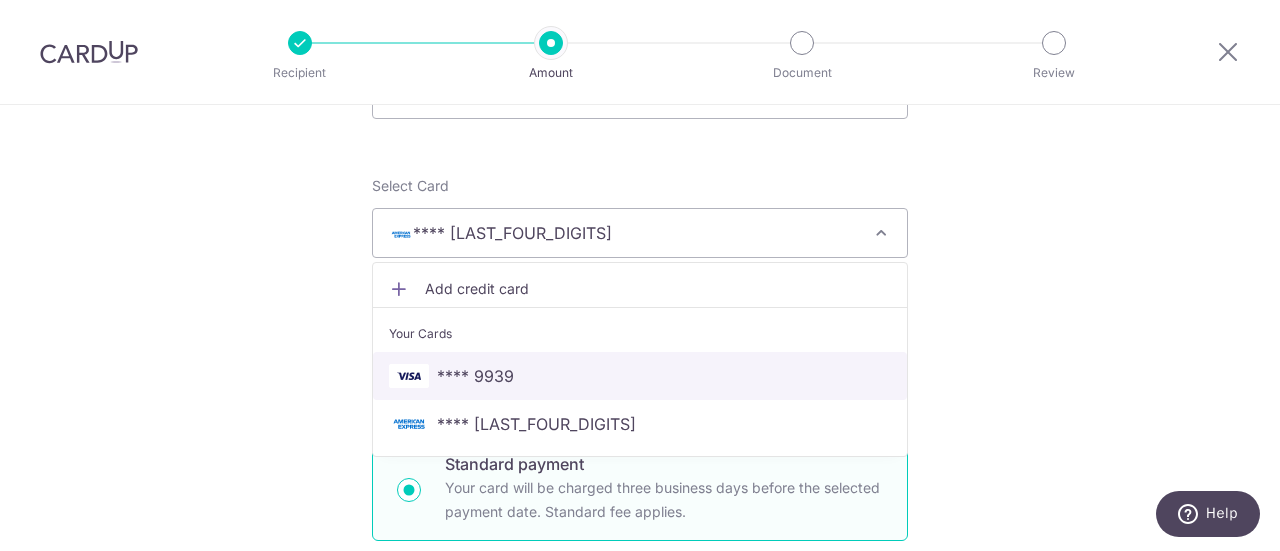 click on "**** 9939" at bounding box center [475, 376] 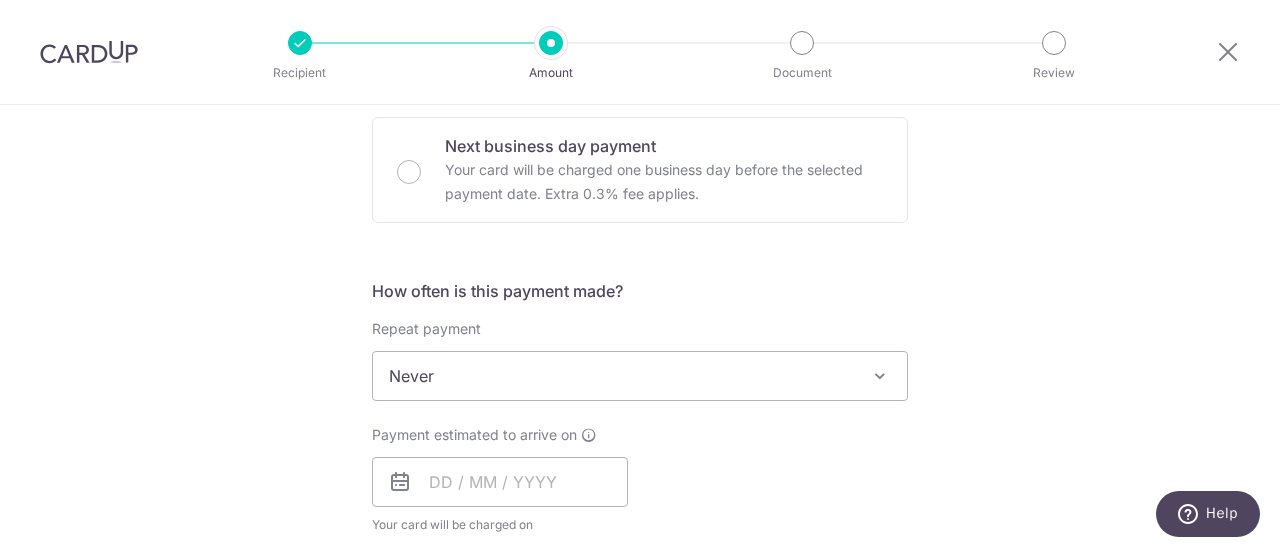 scroll, scrollTop: 800, scrollLeft: 0, axis: vertical 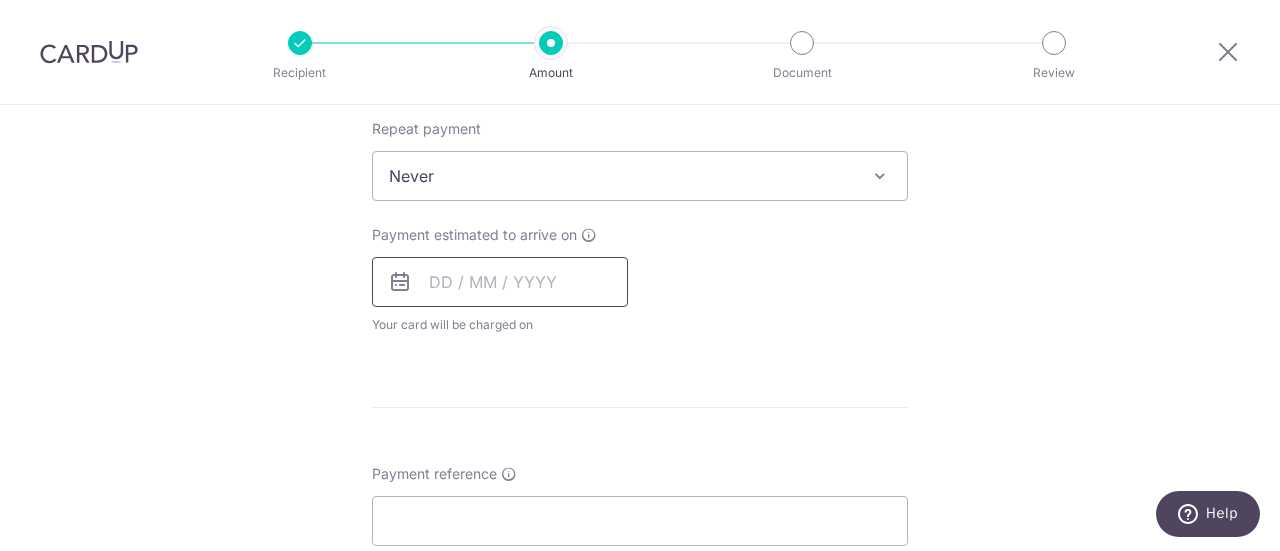 click at bounding box center (500, 282) 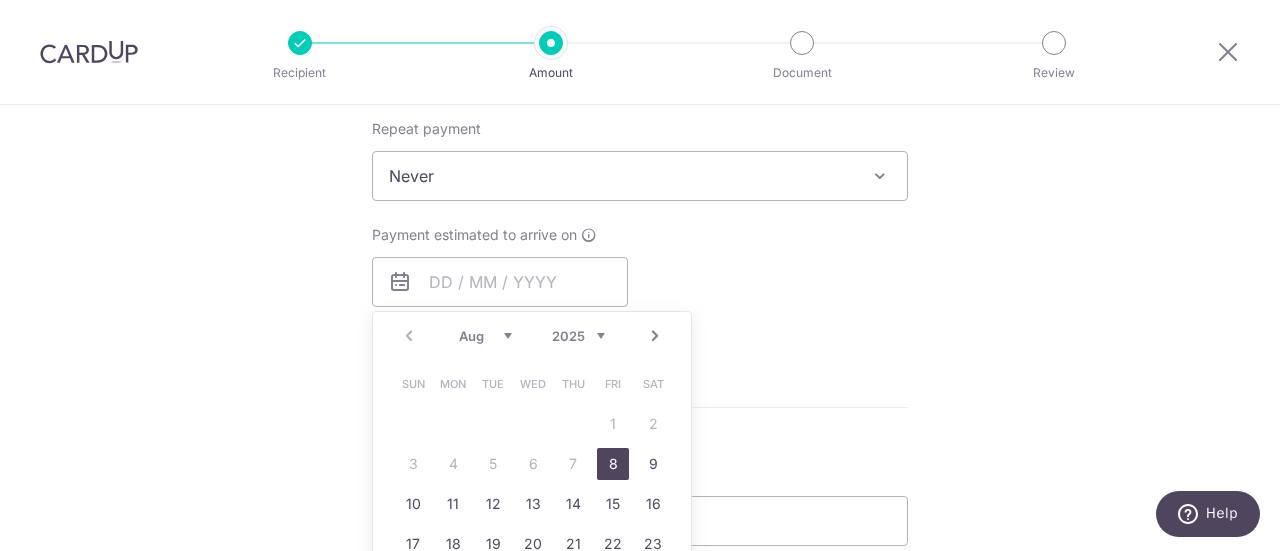 click on "8" at bounding box center (613, 464) 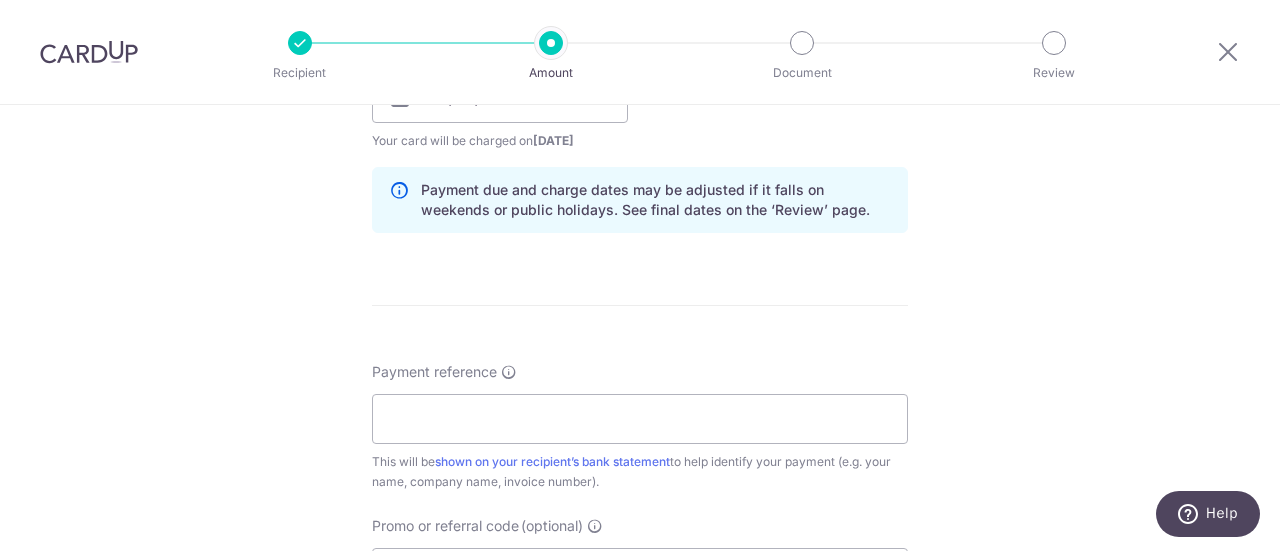 scroll, scrollTop: 1000, scrollLeft: 0, axis: vertical 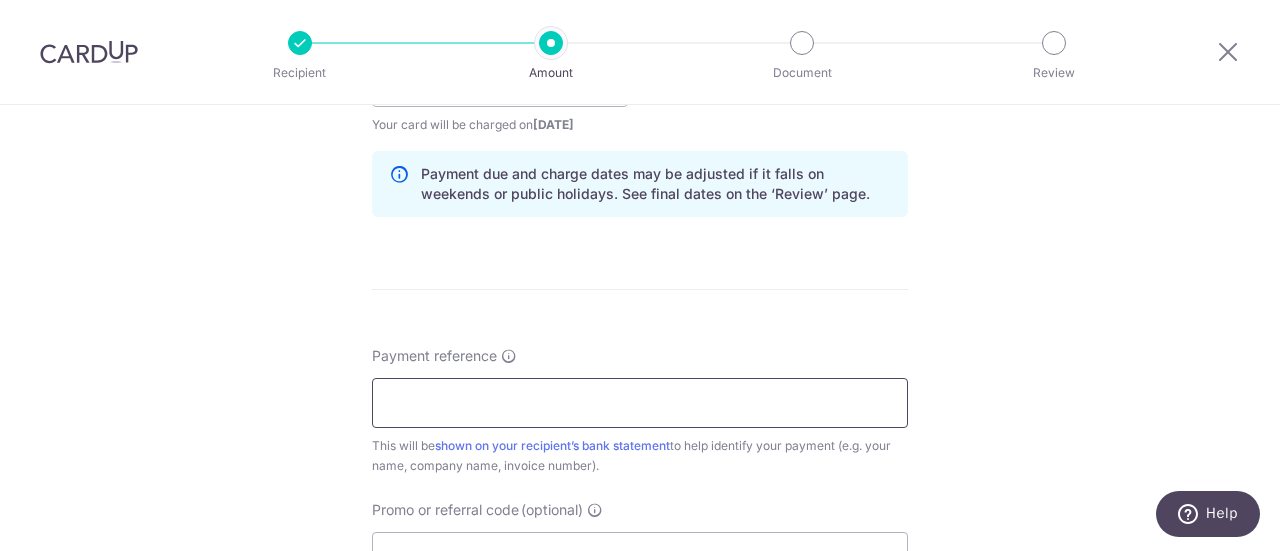 click on "Payment reference" at bounding box center (640, 403) 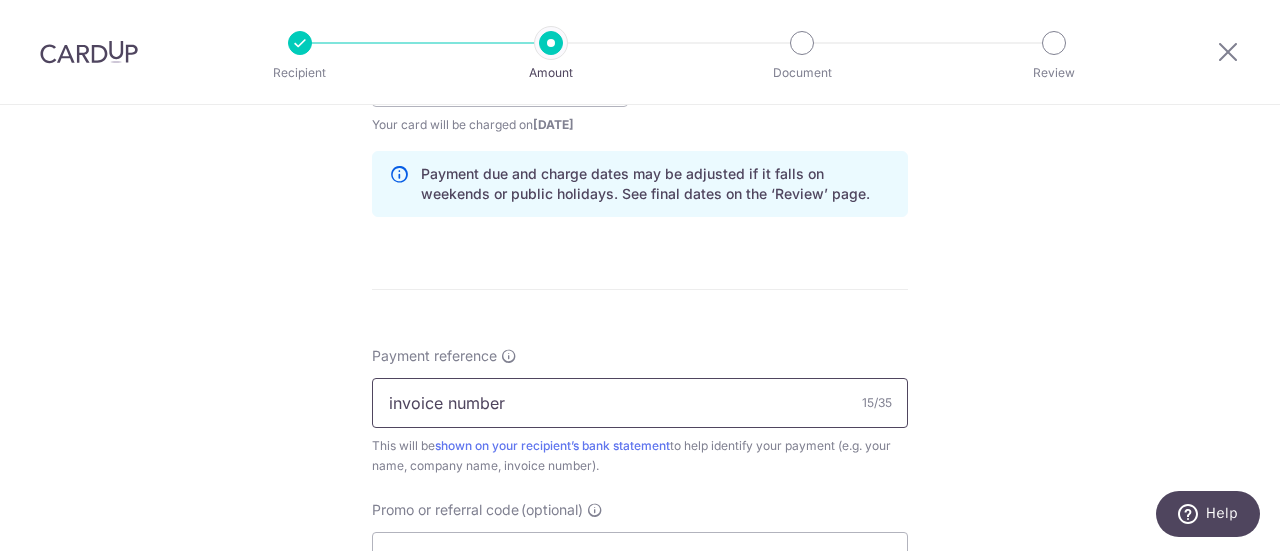 paste on "T4nL1eM4y220649." 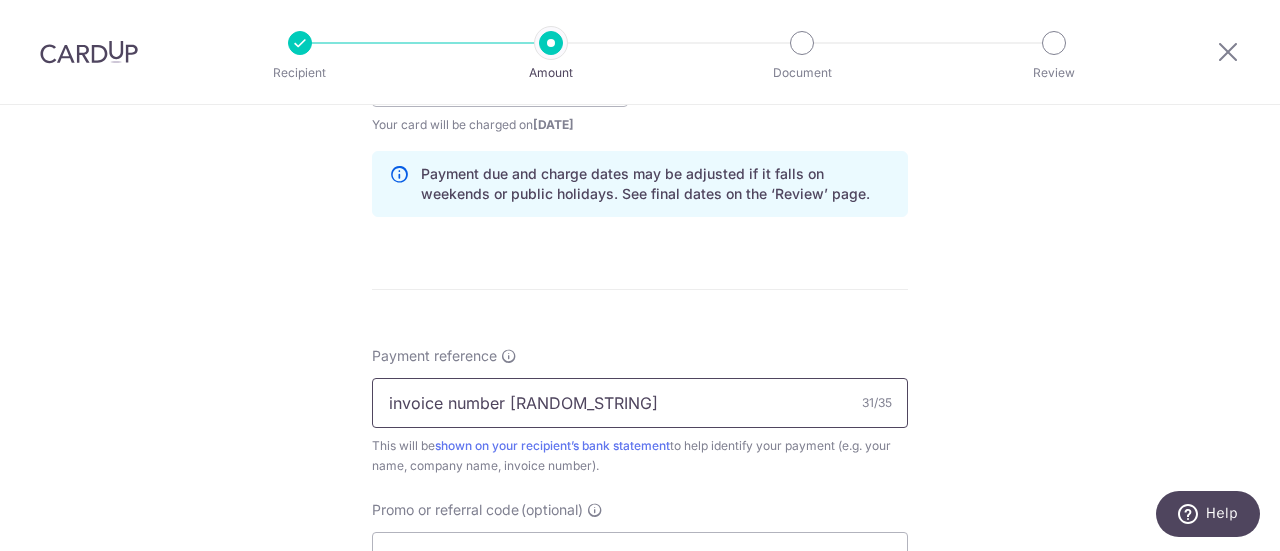 drag, startPoint x: 659, startPoint y: 399, endPoint x: 501, endPoint y: 383, distance: 158.80806 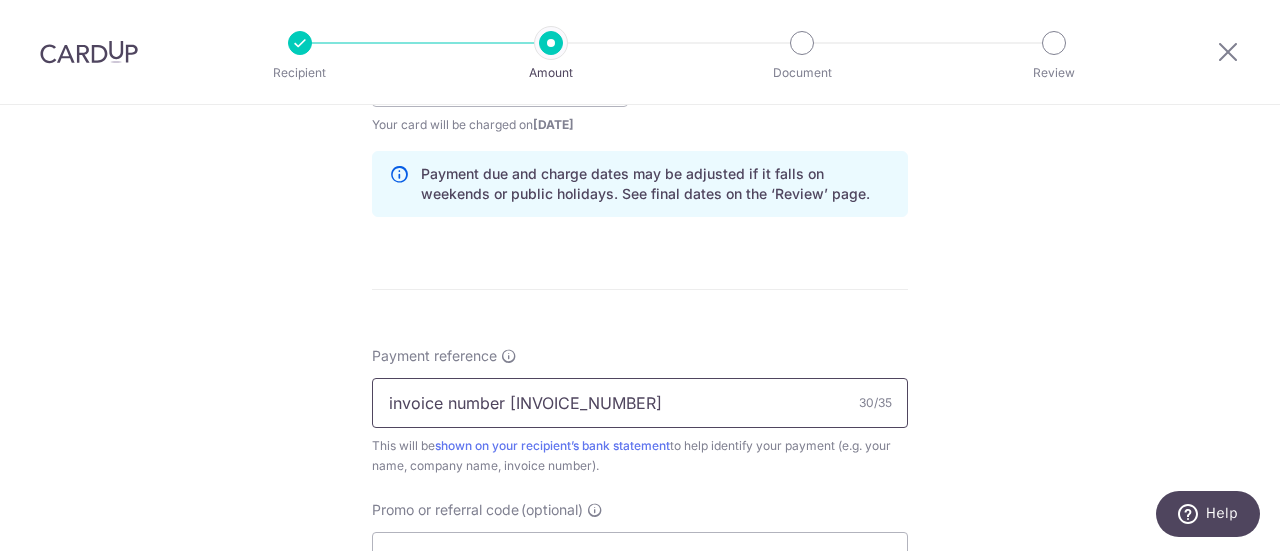 click on "invoice number 2025B0000097307" at bounding box center [640, 403] 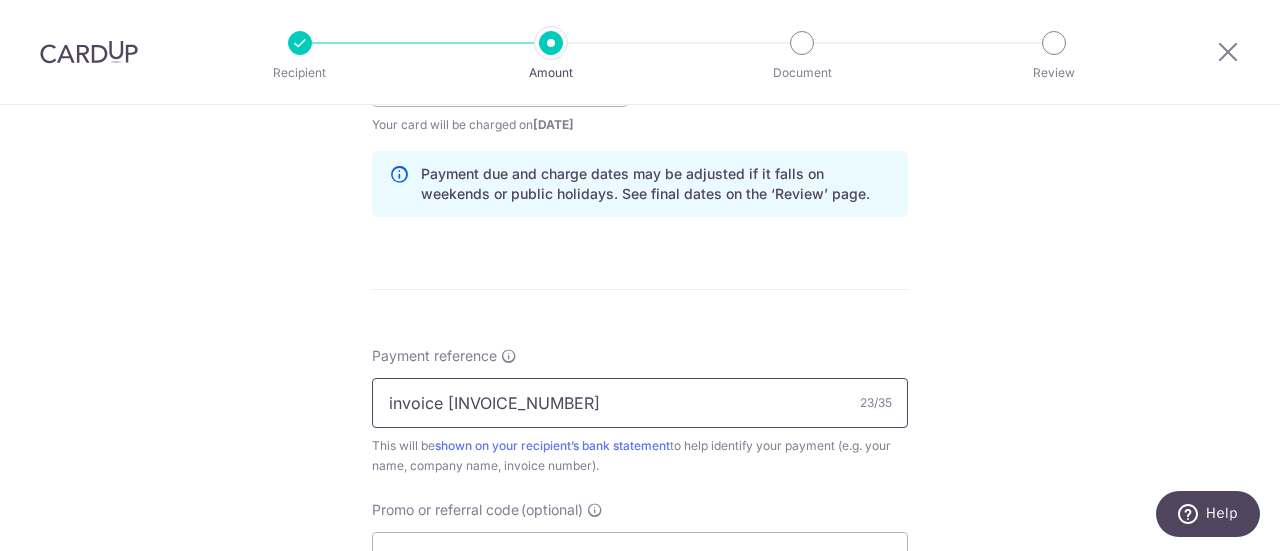 click on "invoice 2025B0000097307" at bounding box center (640, 403) 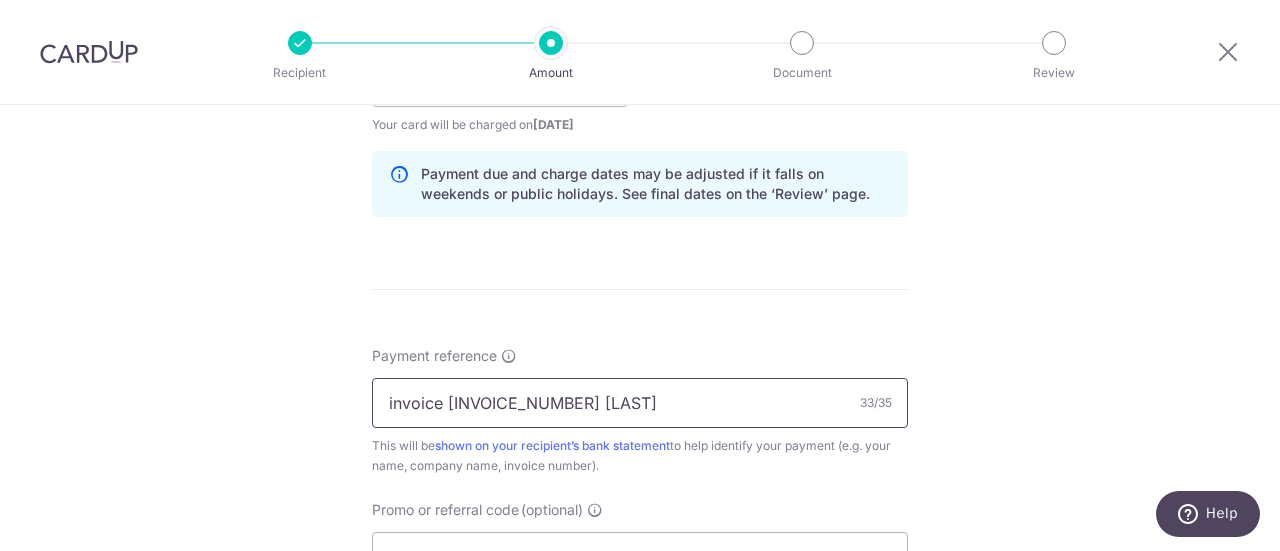 click on "invoice 2025B0000097307 SaintMarc" at bounding box center (640, 403) 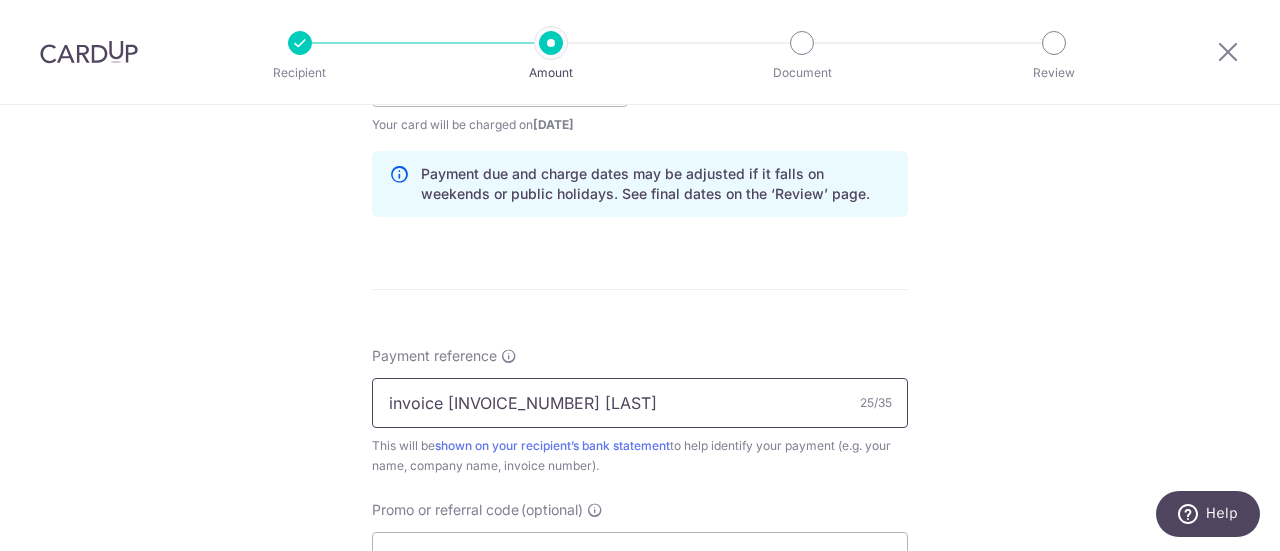 click on "2025B0000097307 SaintMarc" at bounding box center (640, 403) 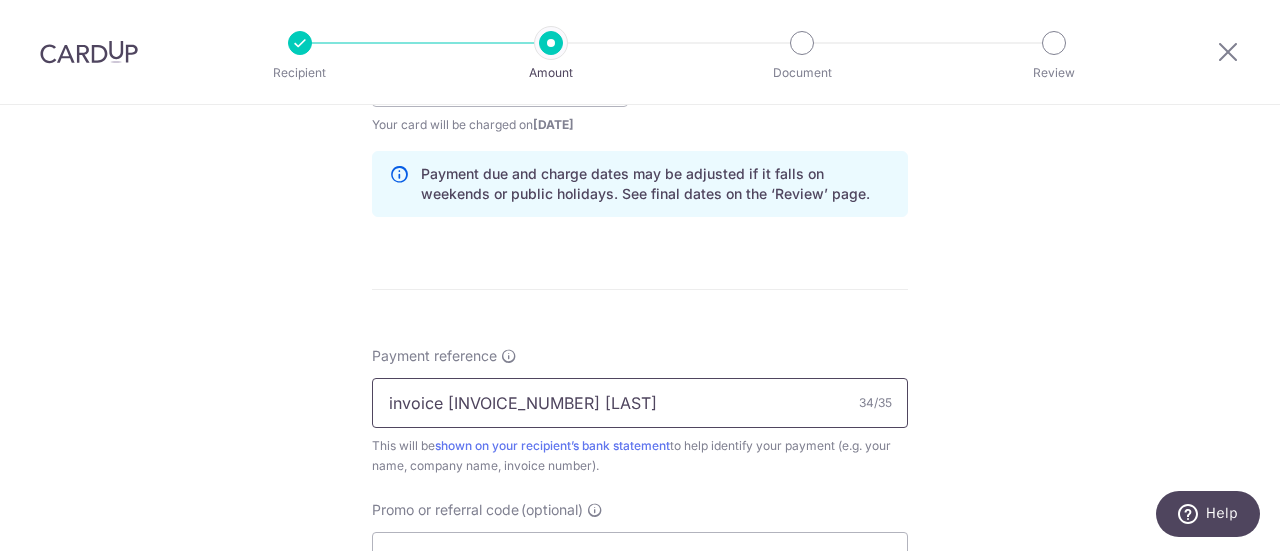 type on "2025B0000097307 Thibault SaintMarc" 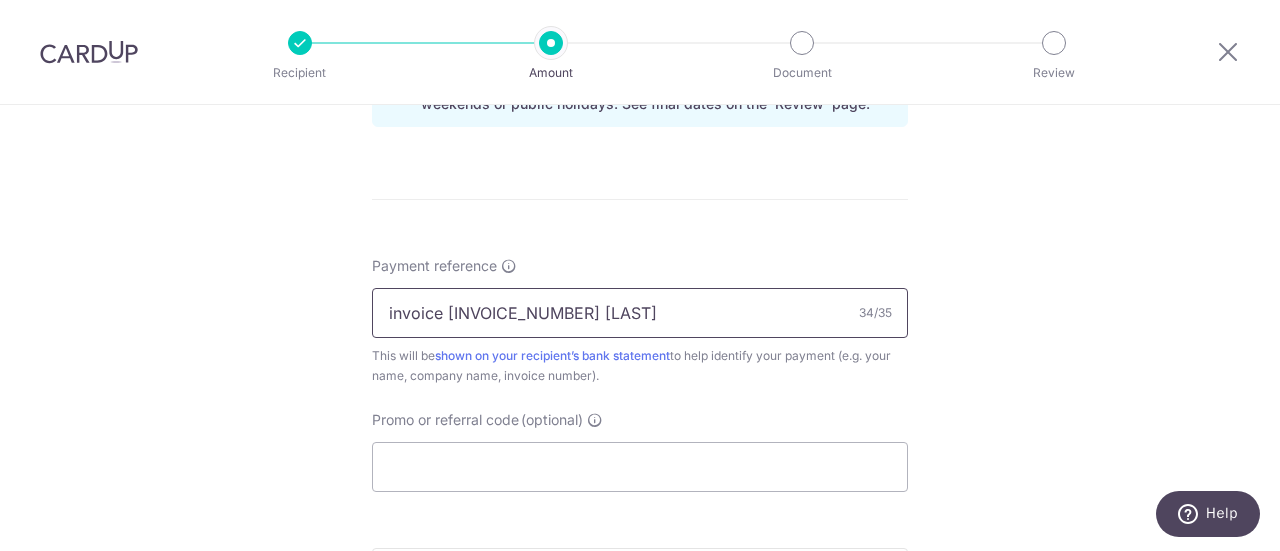 scroll, scrollTop: 1100, scrollLeft: 0, axis: vertical 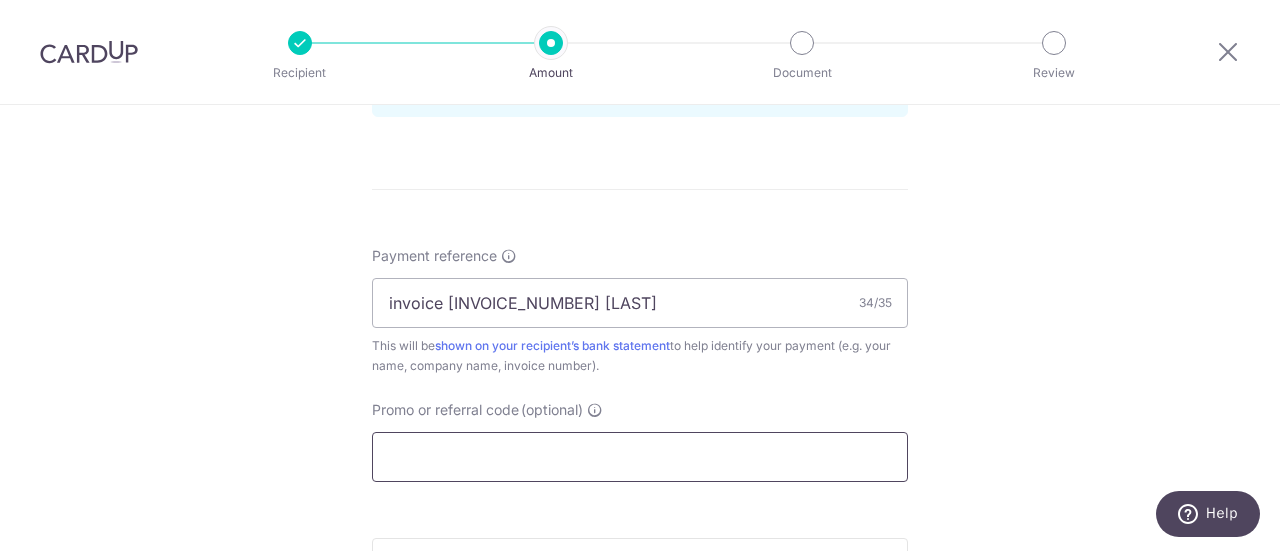 click on "Promo or referral code
(optional)" at bounding box center [640, 457] 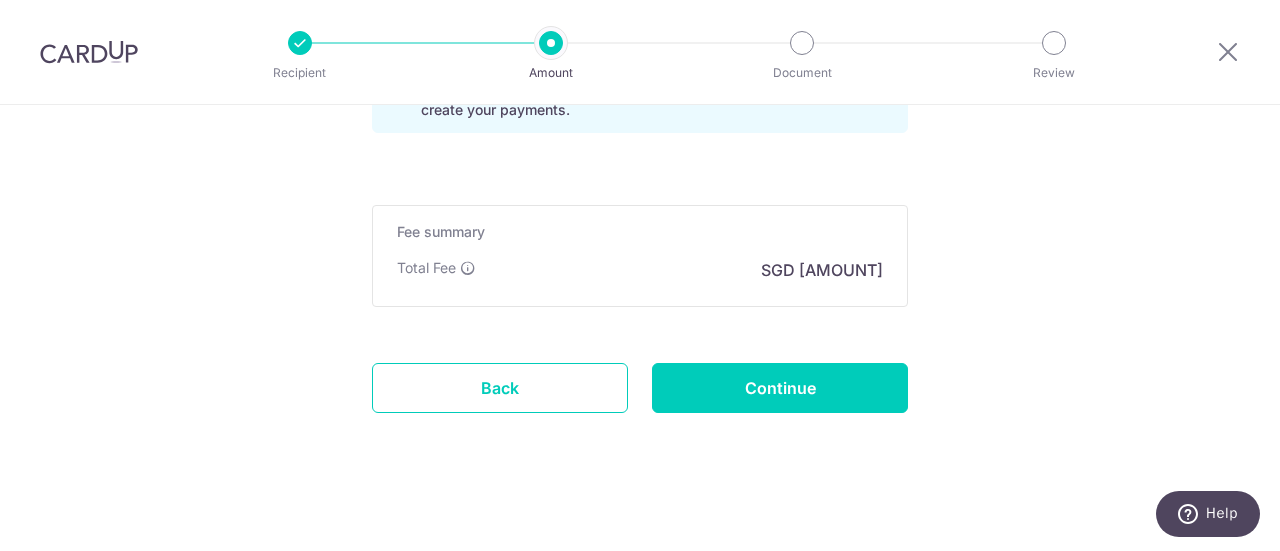 scroll, scrollTop: 1529, scrollLeft: 0, axis: vertical 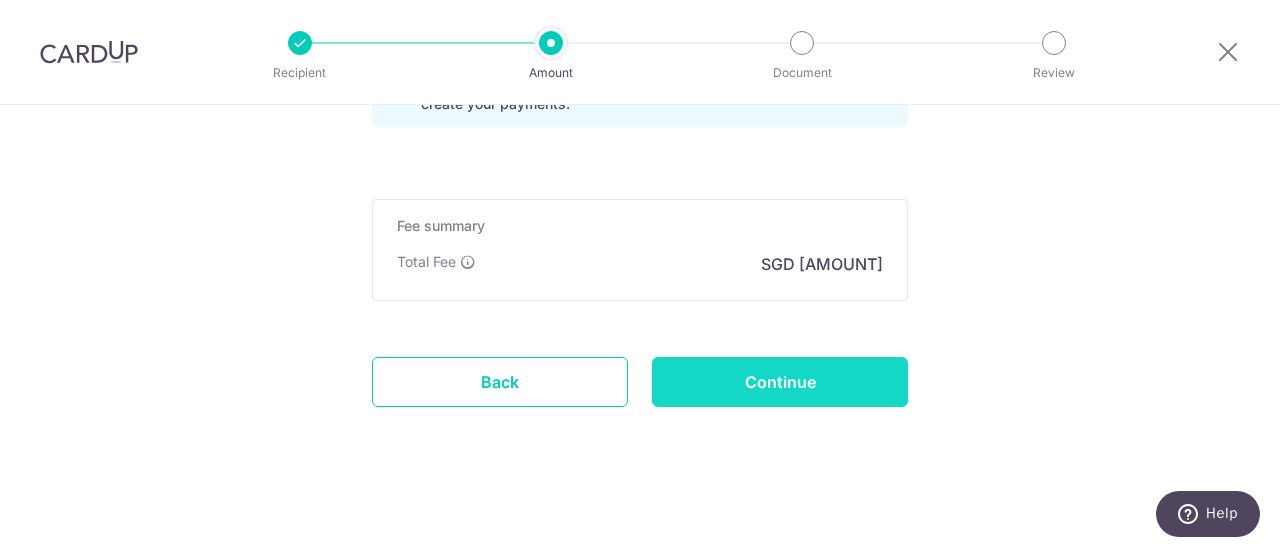 type on "OFF225" 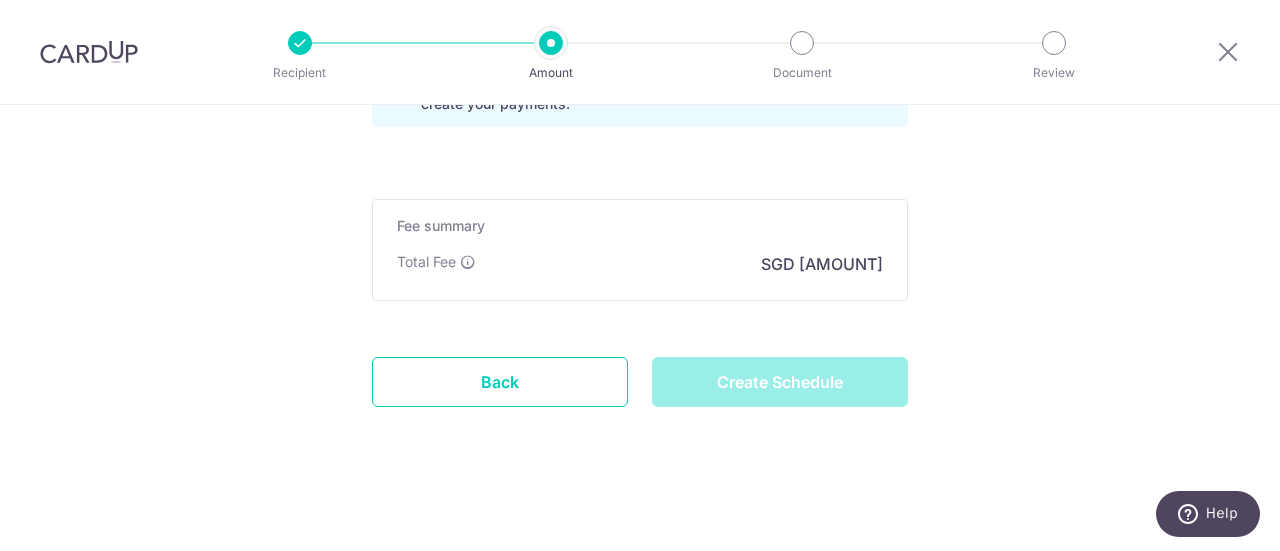 type on "Create Schedule" 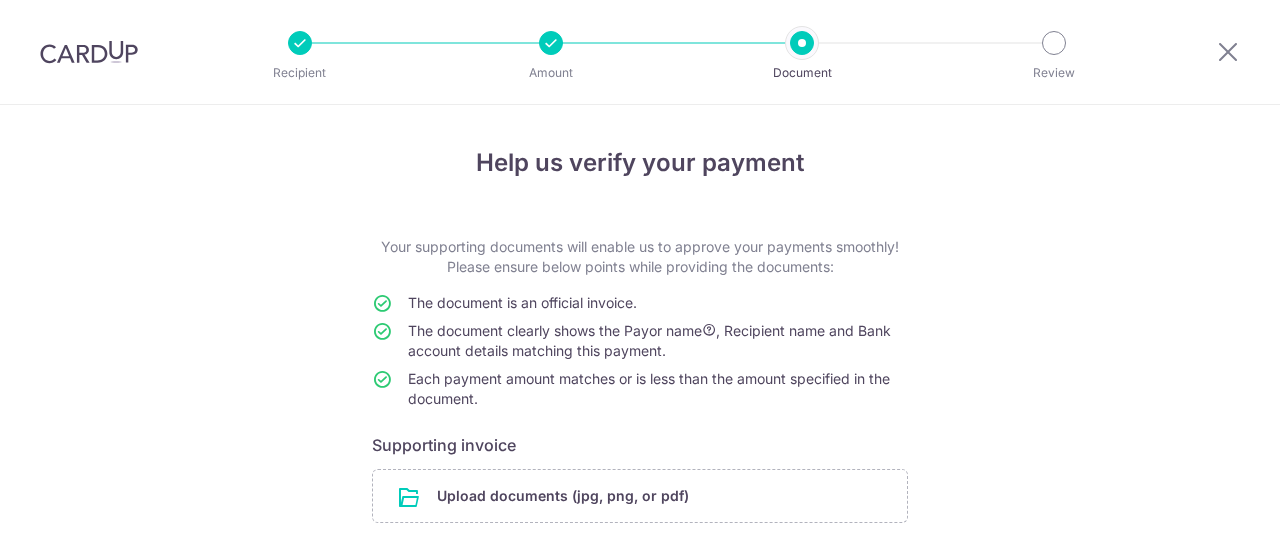 scroll, scrollTop: 0, scrollLeft: 0, axis: both 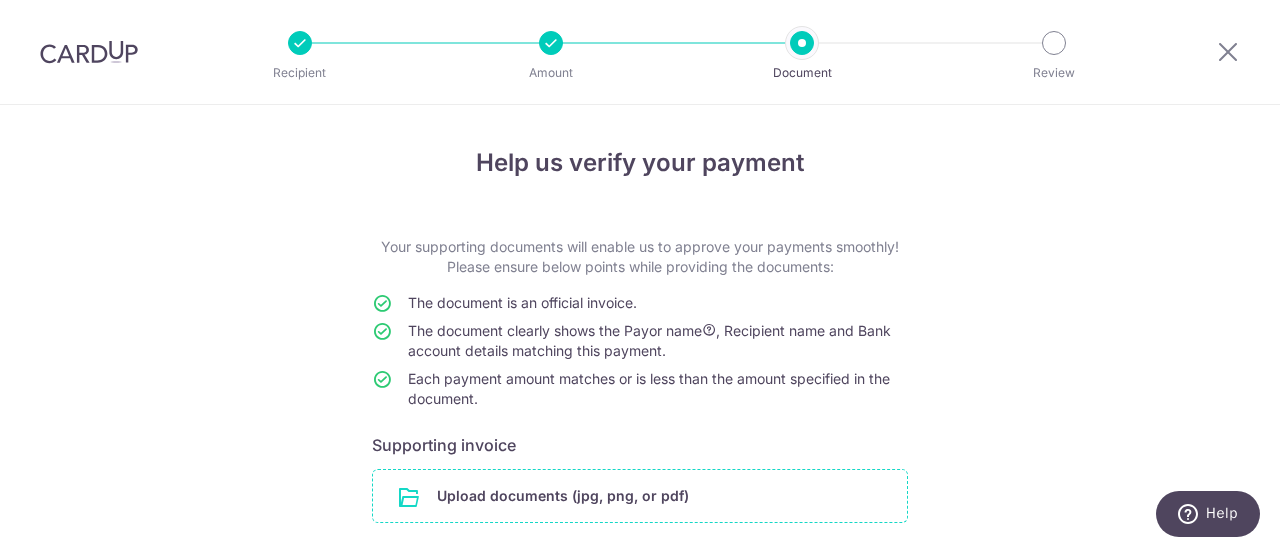 click at bounding box center (640, 496) 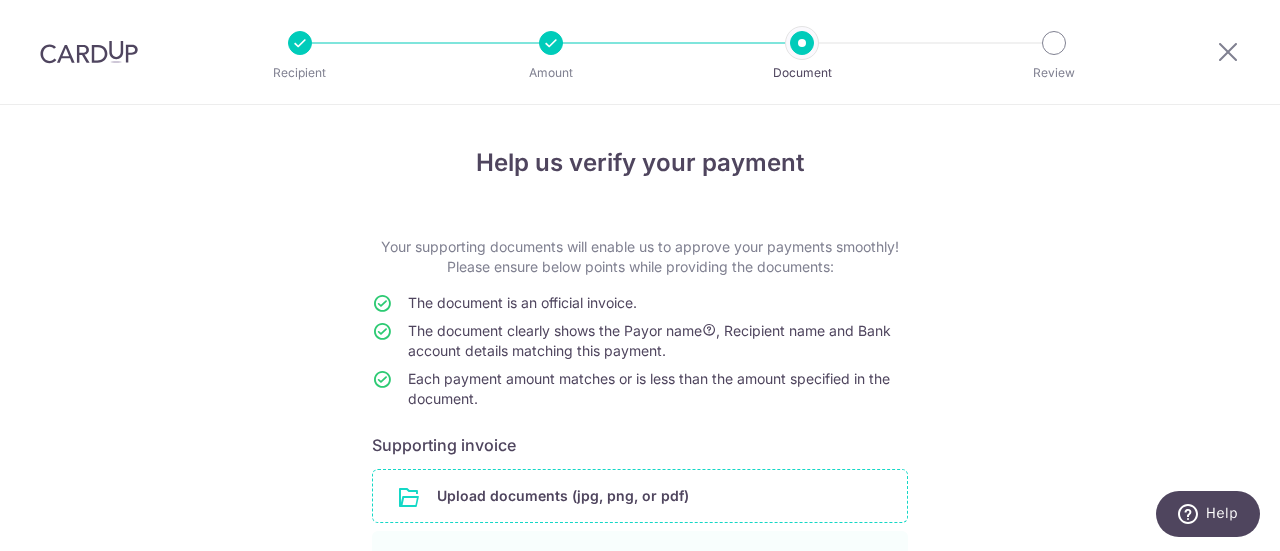 scroll, scrollTop: 228, scrollLeft: 0, axis: vertical 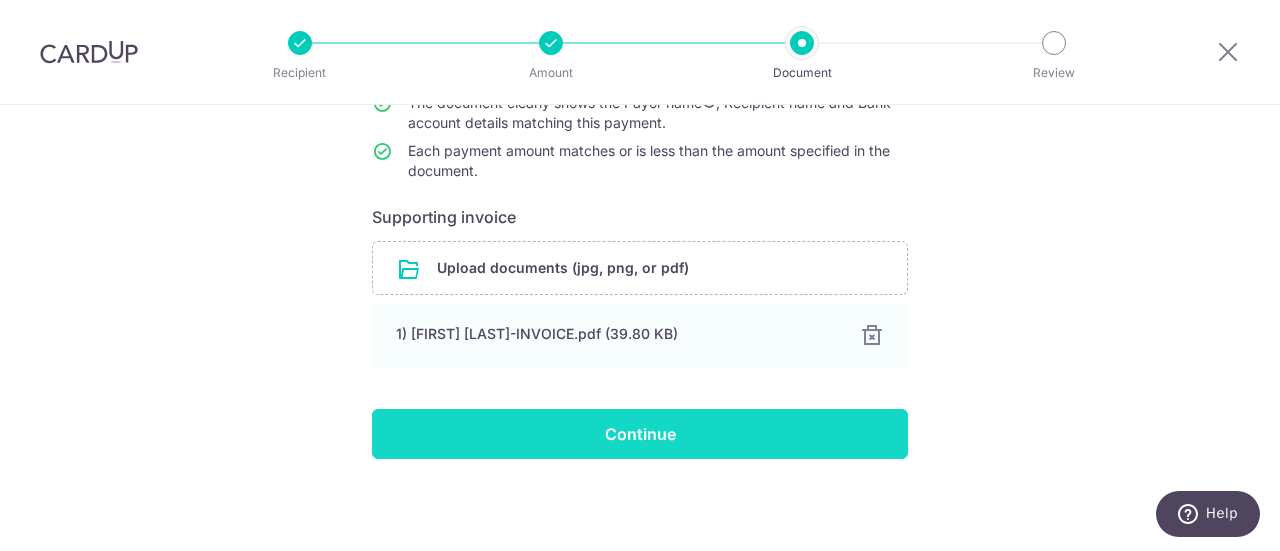 click on "Continue" at bounding box center [640, 434] 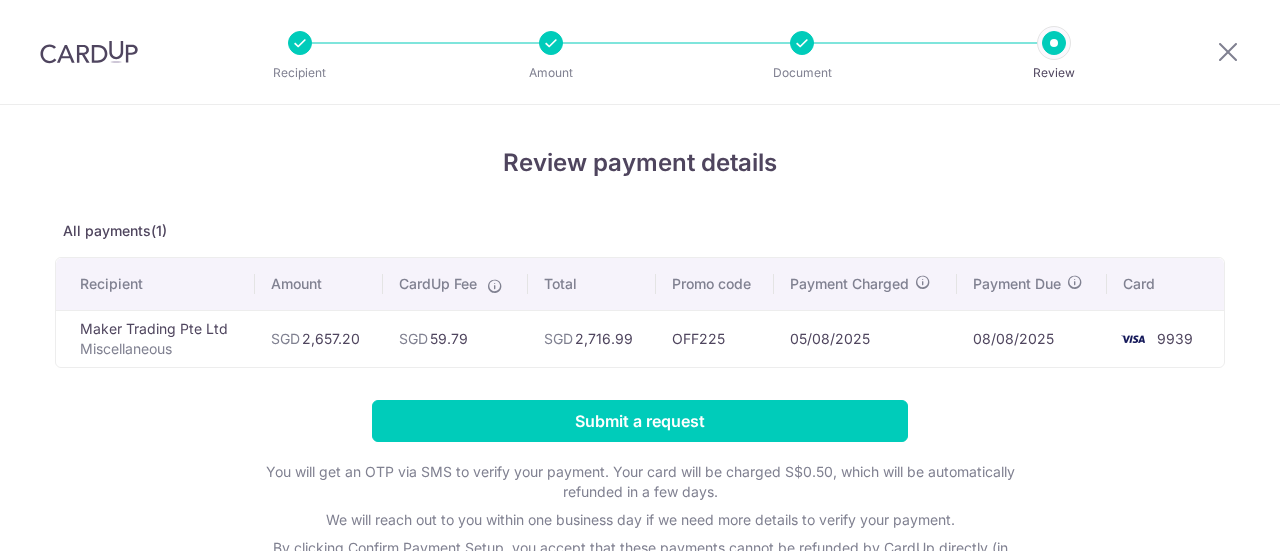 scroll, scrollTop: 0, scrollLeft: 0, axis: both 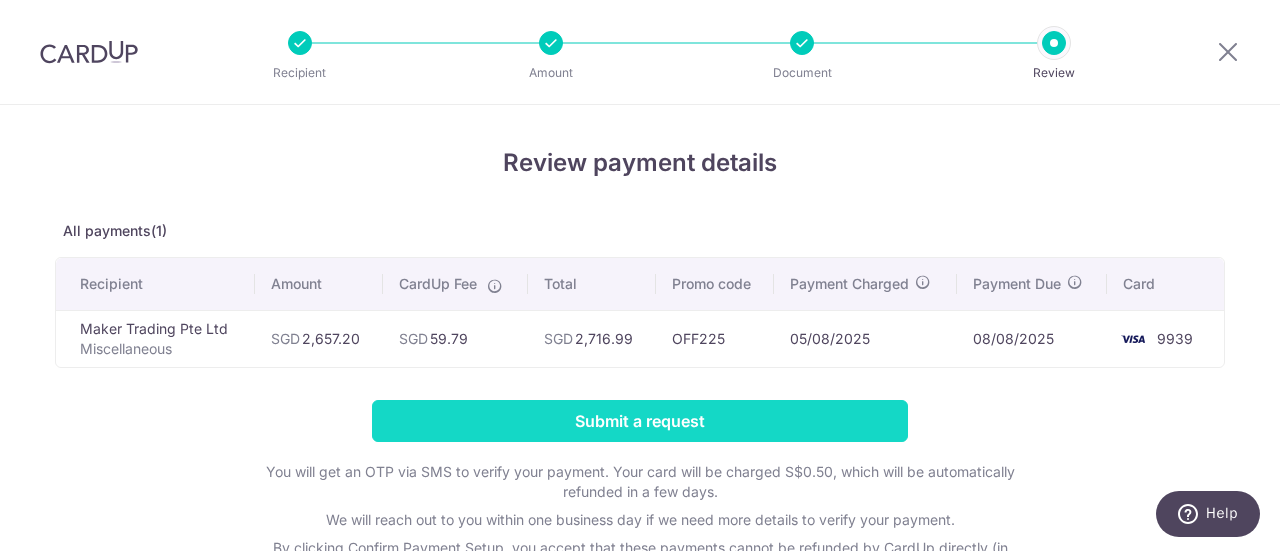 click on "Submit a request" at bounding box center [640, 421] 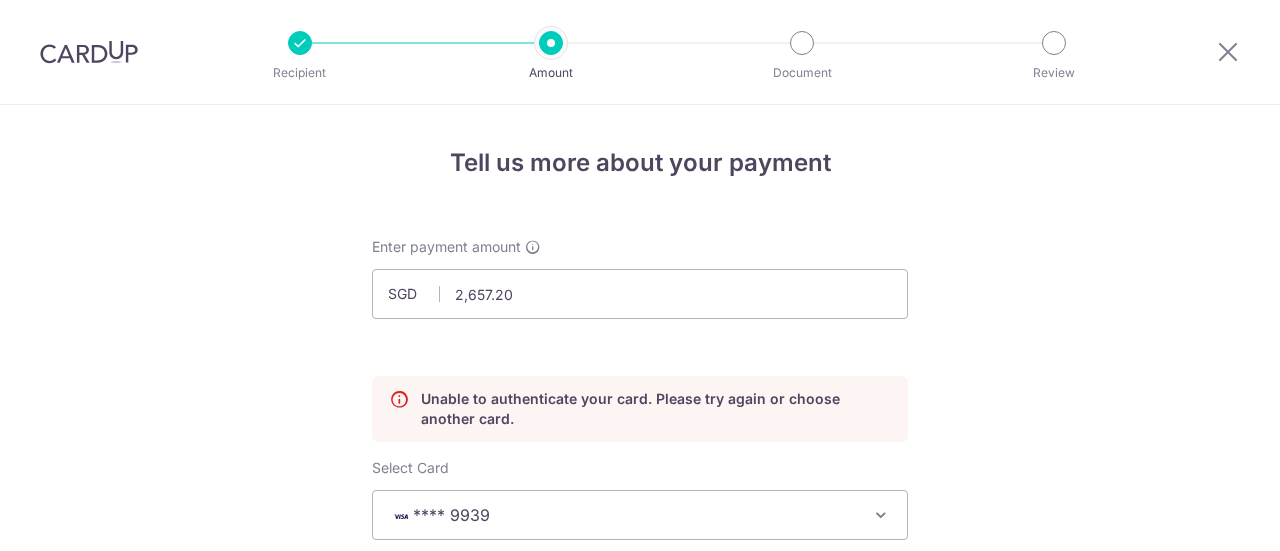 scroll, scrollTop: 0, scrollLeft: 0, axis: both 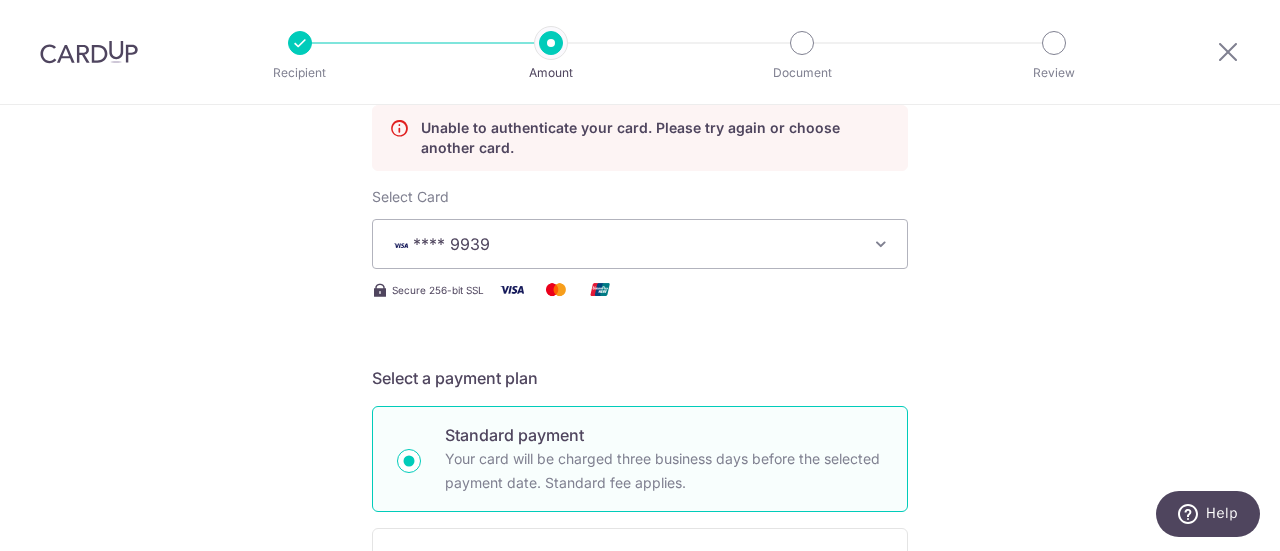 click on "**** 9939" at bounding box center [622, 244] 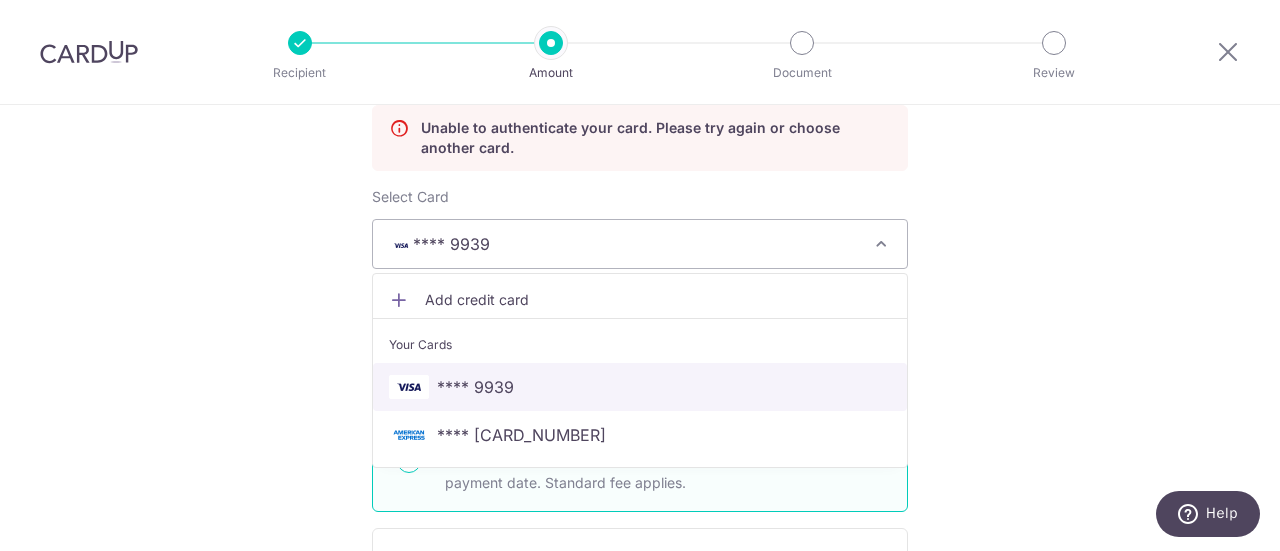 click on "**** 9939" at bounding box center [640, 387] 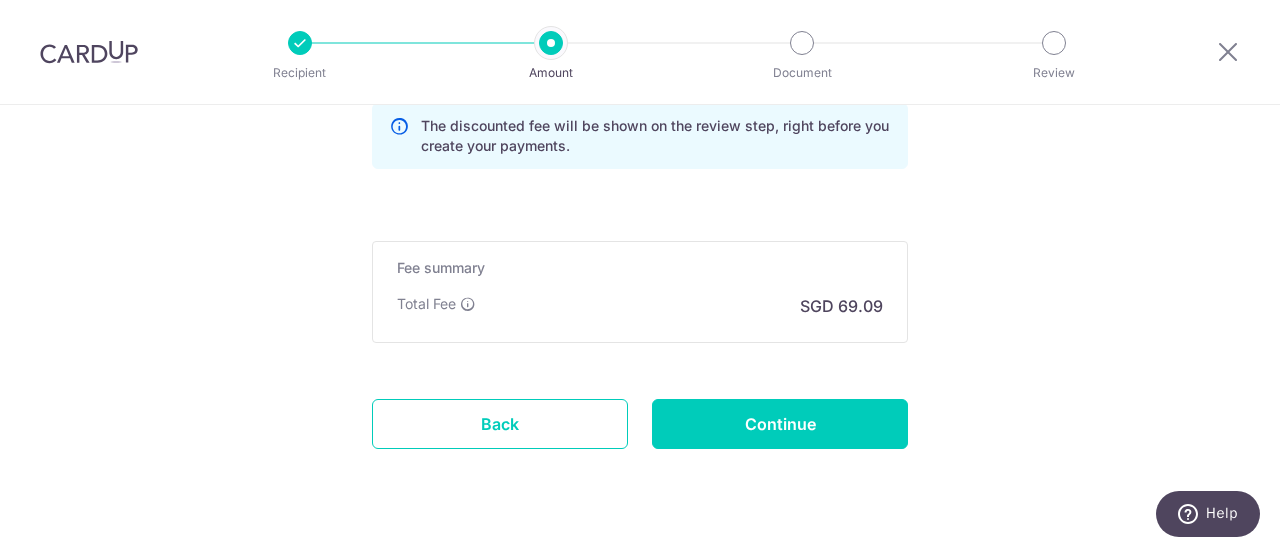 scroll, scrollTop: 1610, scrollLeft: 0, axis: vertical 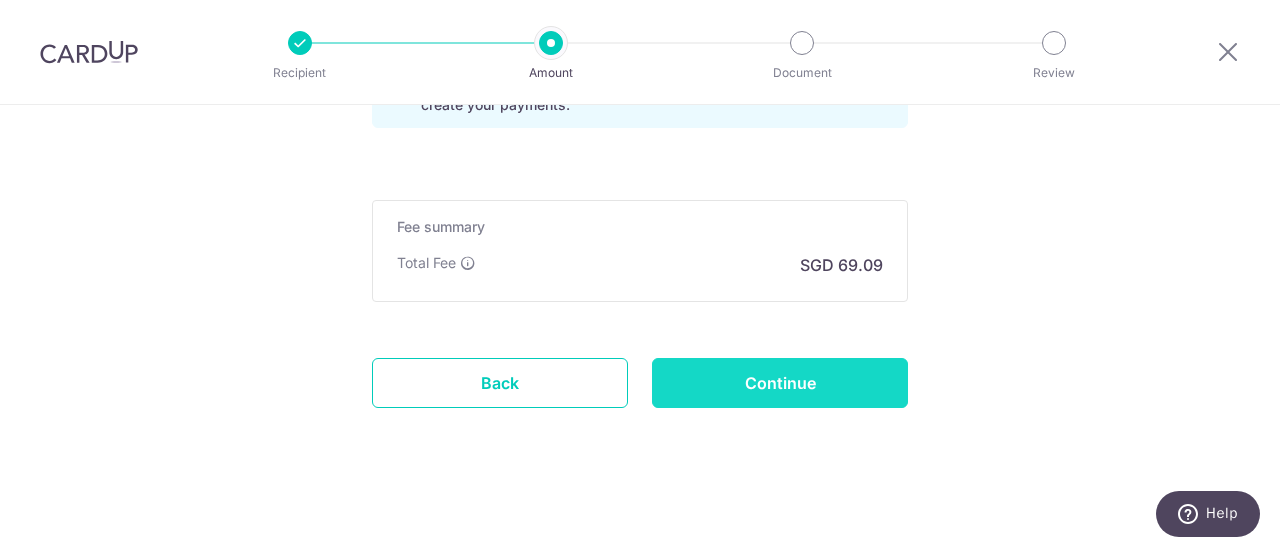 click on "Continue" at bounding box center (780, 383) 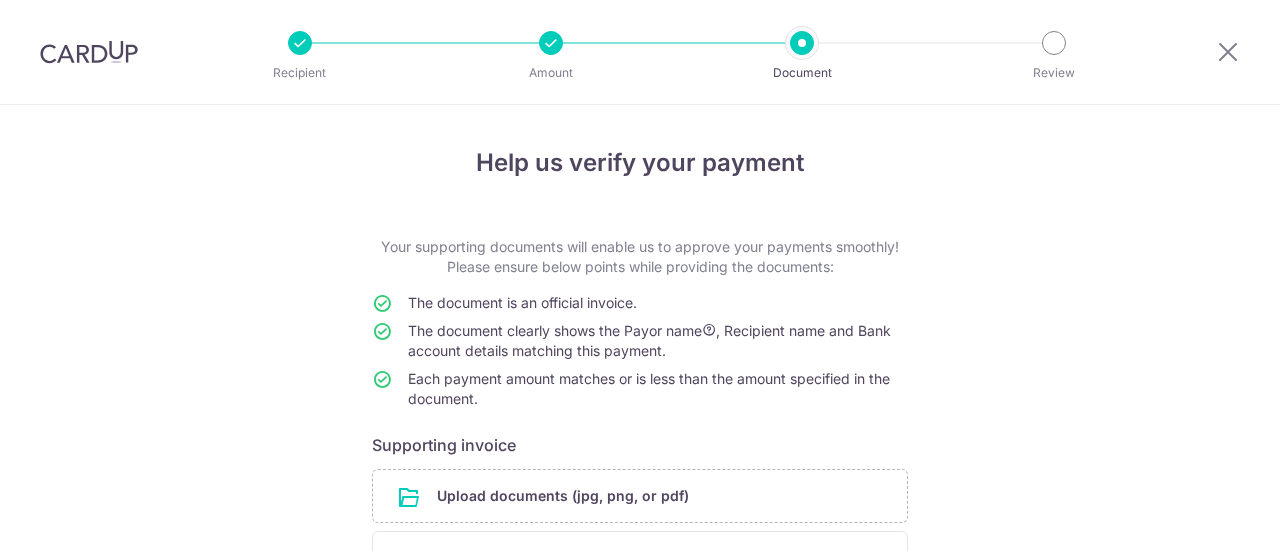 scroll, scrollTop: 0, scrollLeft: 0, axis: both 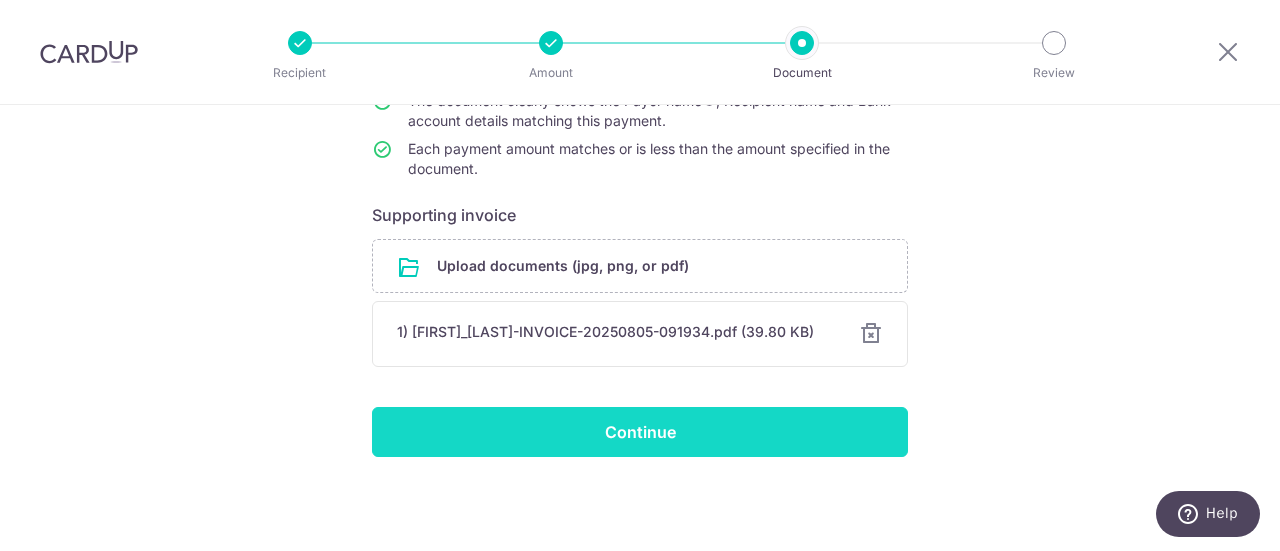 click on "Continue" at bounding box center (640, 432) 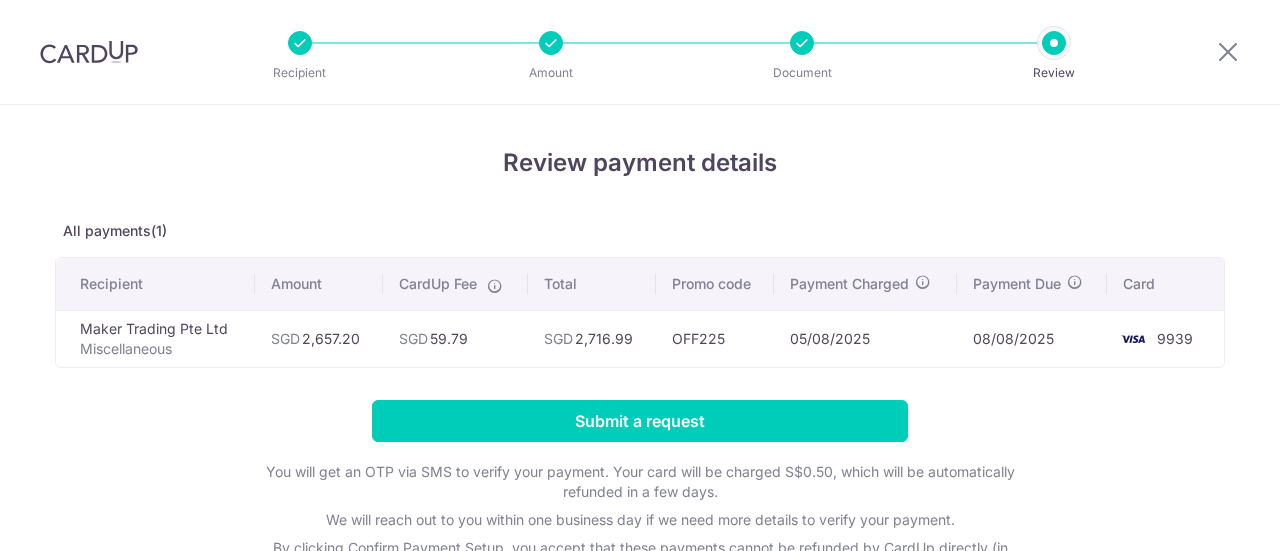 scroll, scrollTop: 0, scrollLeft: 0, axis: both 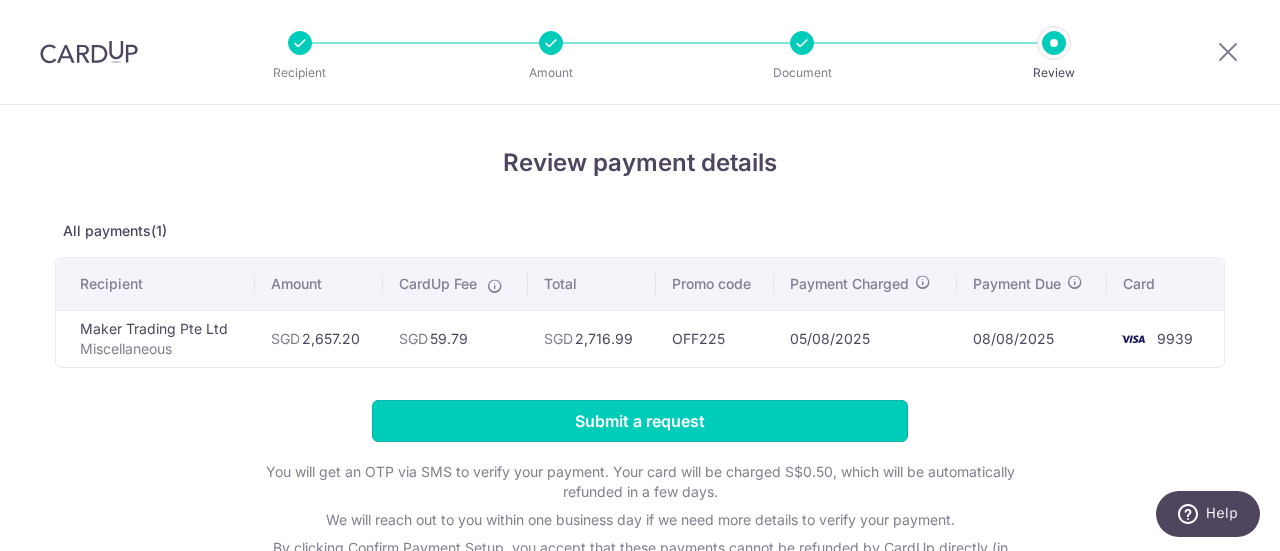 click on "Submit a request" at bounding box center (640, 421) 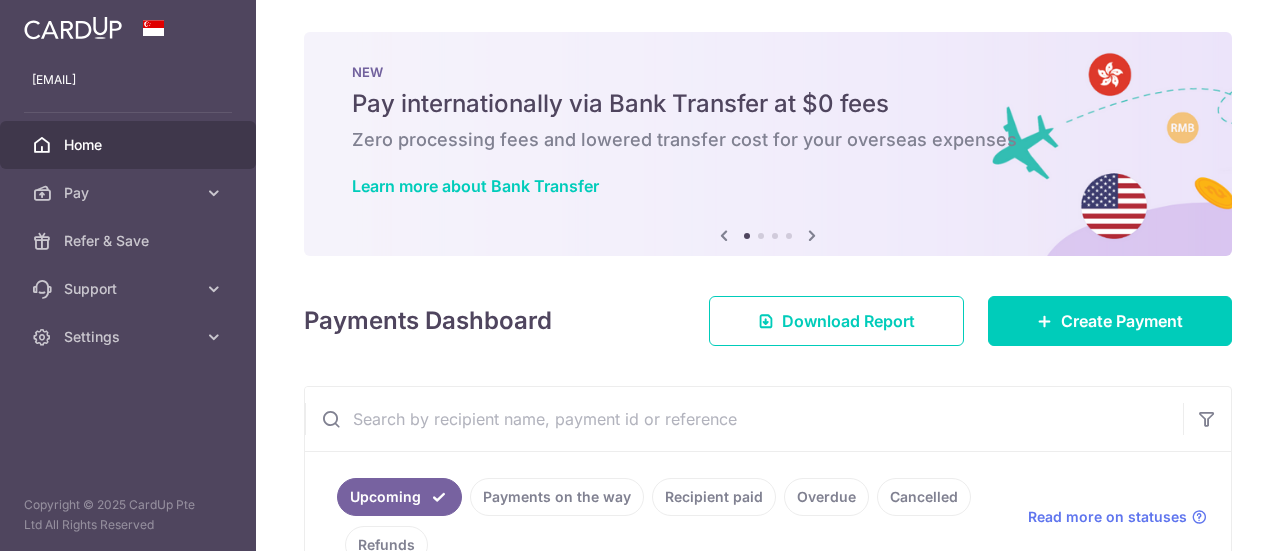 scroll, scrollTop: 0, scrollLeft: 0, axis: both 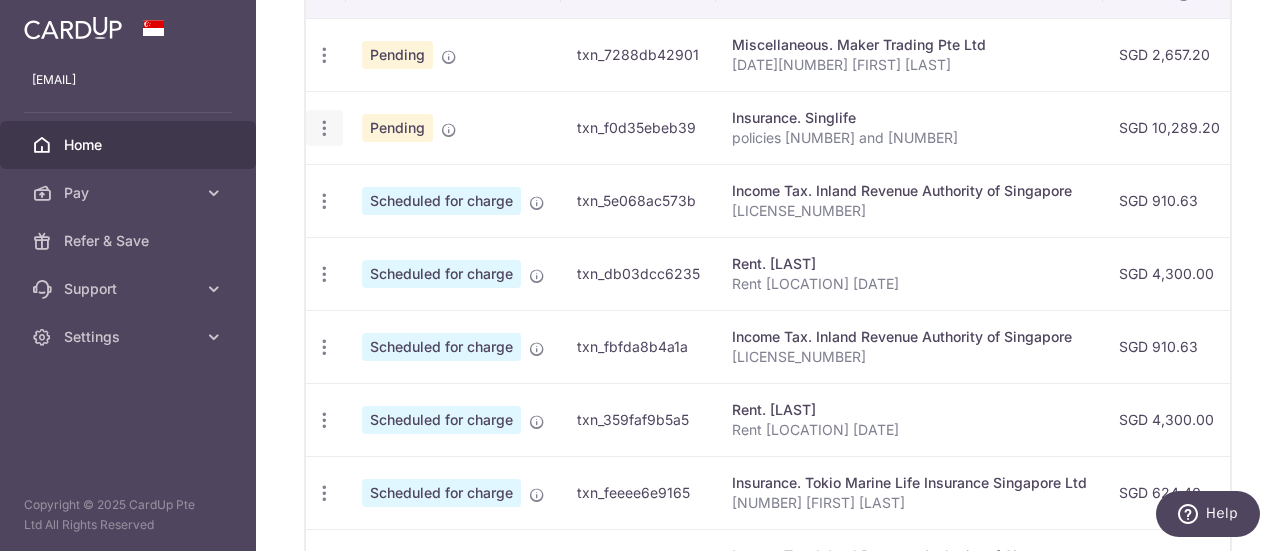 click at bounding box center (324, 55) 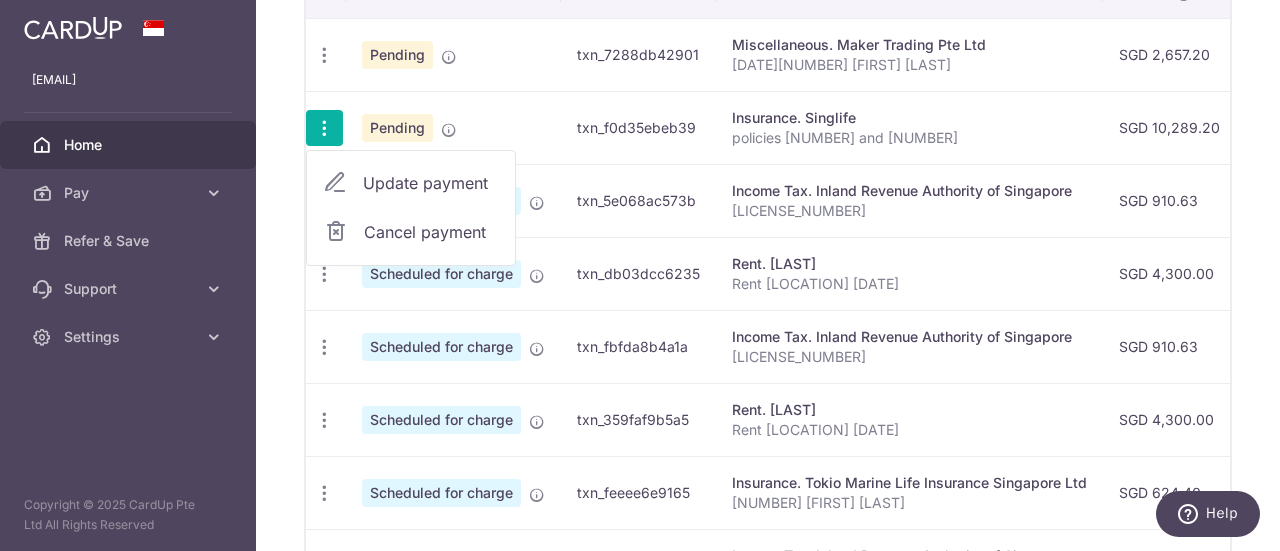 click on "Update payment" at bounding box center (431, 183) 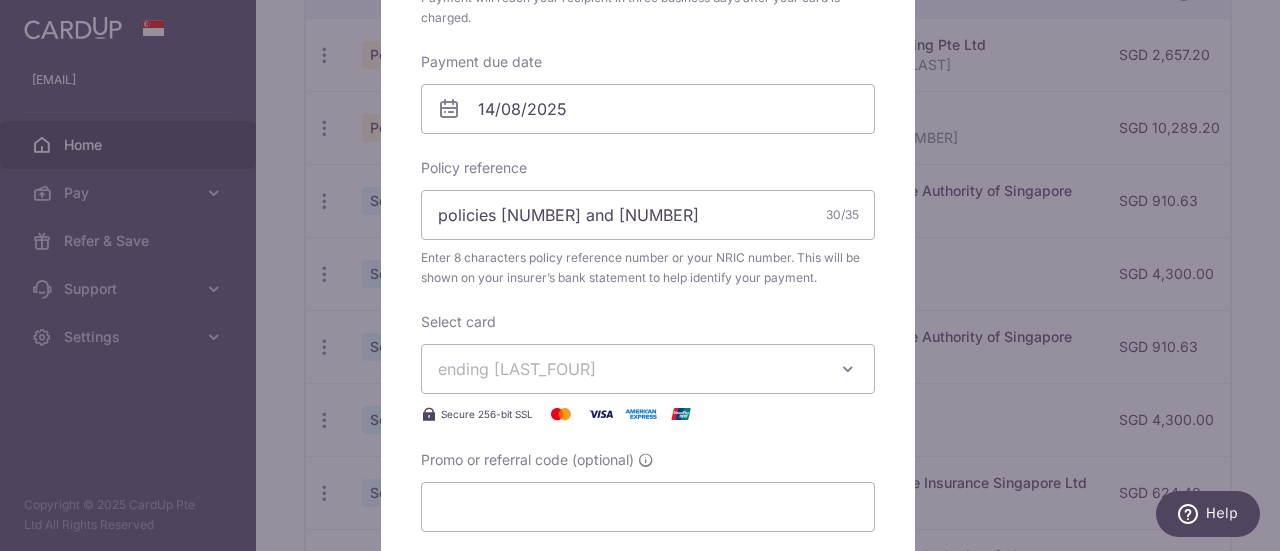 scroll, scrollTop: 600, scrollLeft: 0, axis: vertical 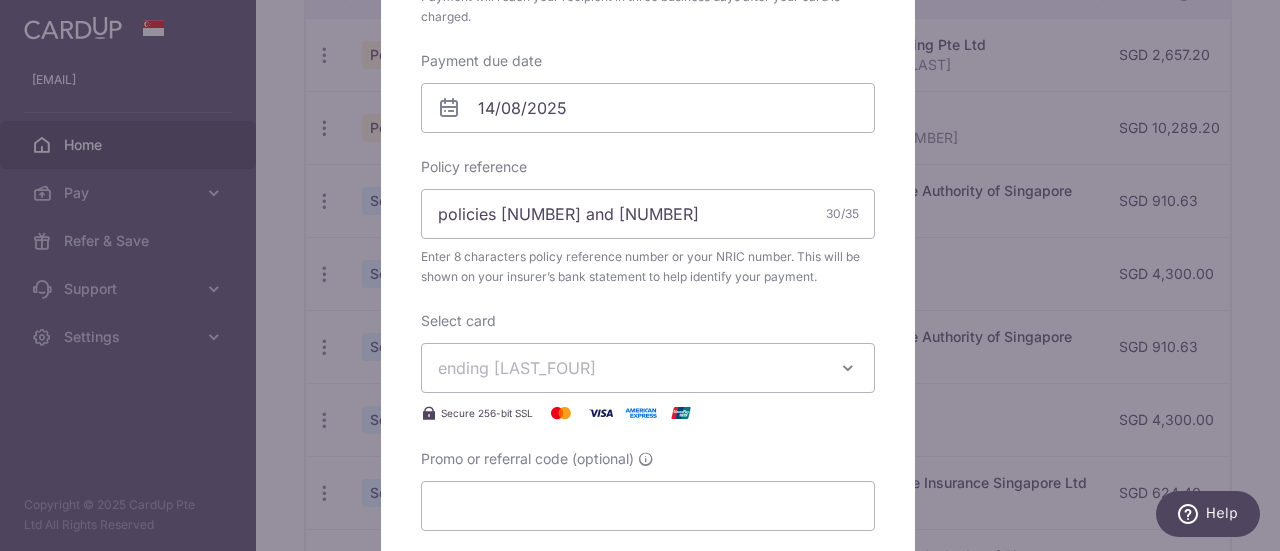 click on "ending [LAST_FOUR]" at bounding box center [630, 368] 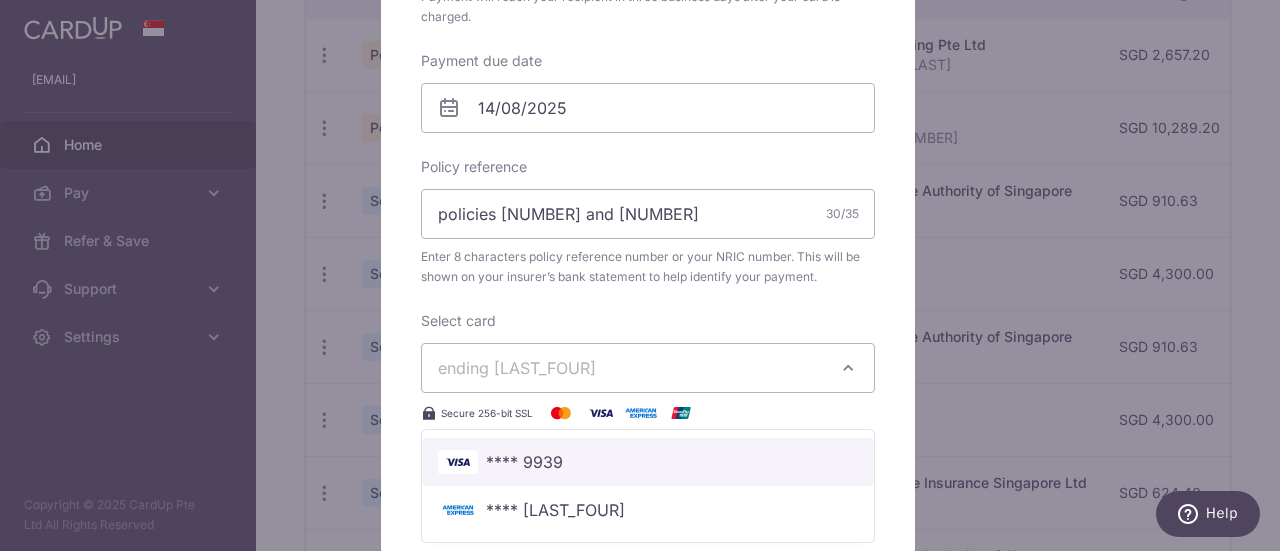 click on "**** 9939" at bounding box center [648, 462] 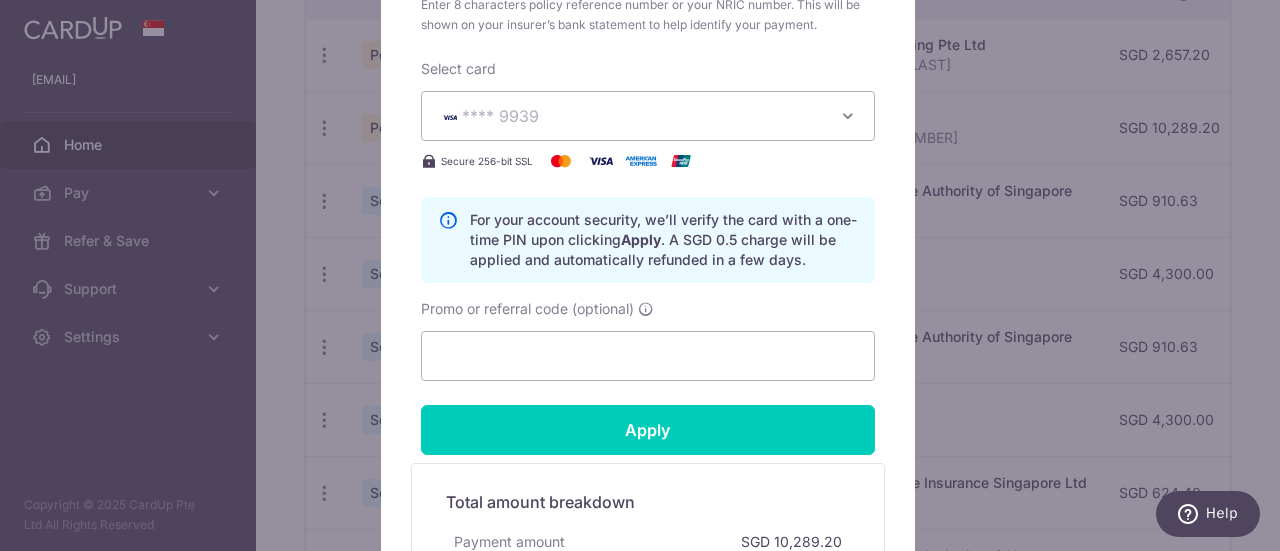 scroll, scrollTop: 900, scrollLeft: 0, axis: vertical 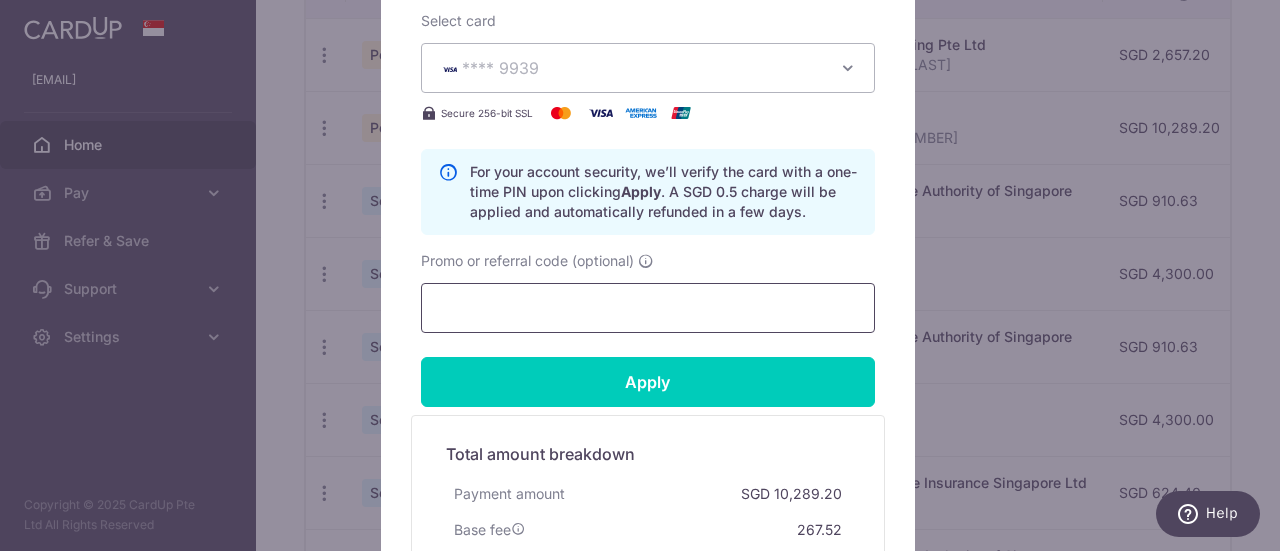 click on "Promo or referral code (optional)" at bounding box center (648, 308) 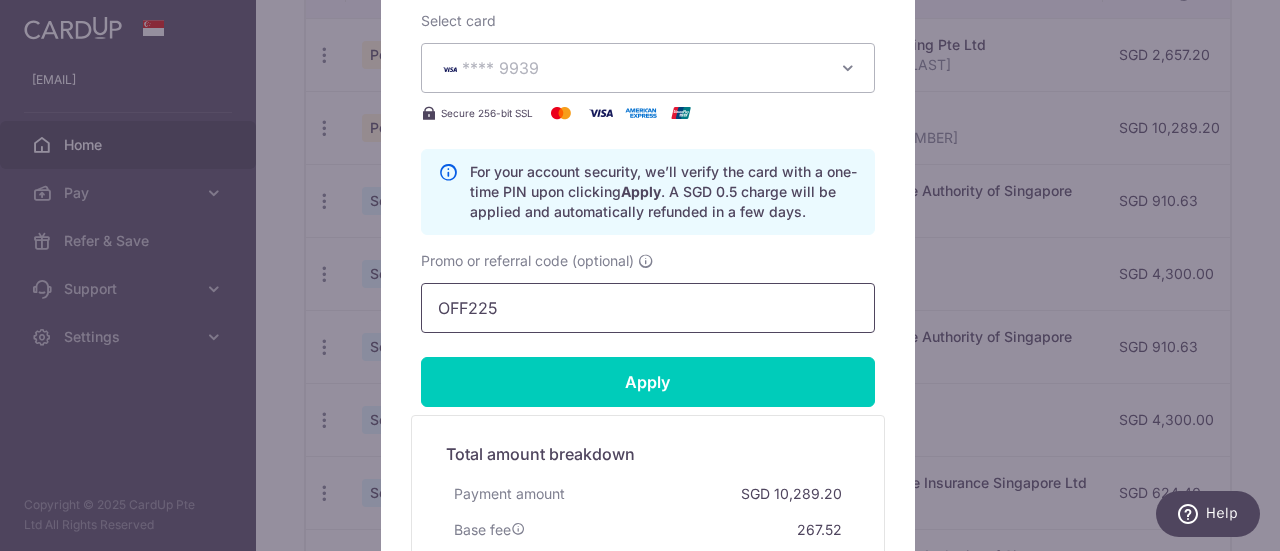 type on "OFF225" 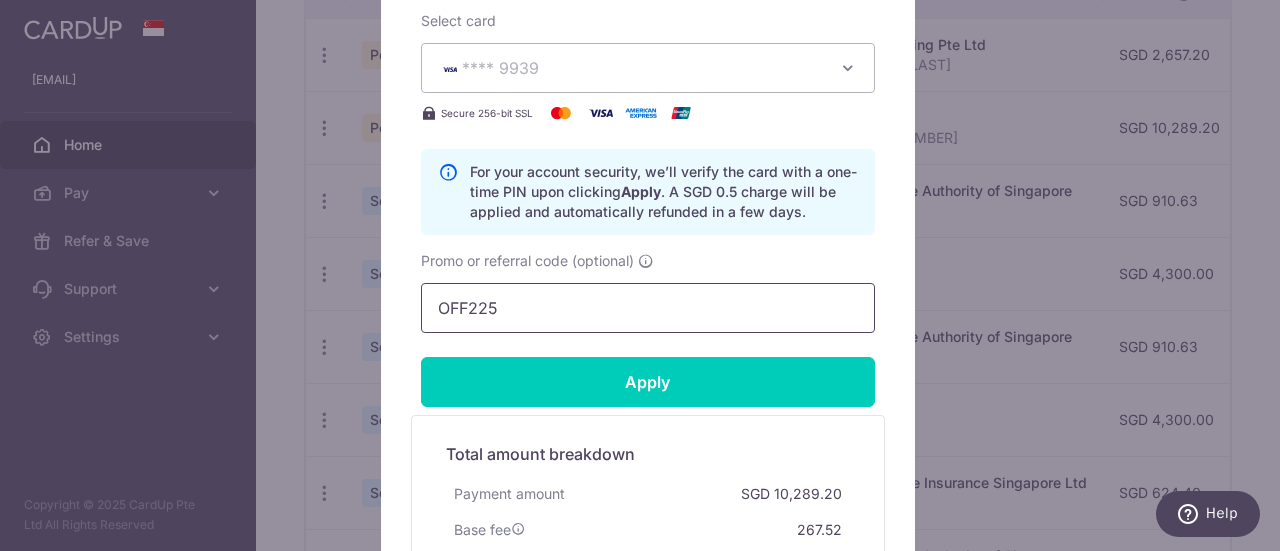 drag, startPoint x: 692, startPoint y: 313, endPoint x: 304, endPoint y: 274, distance: 389.95514 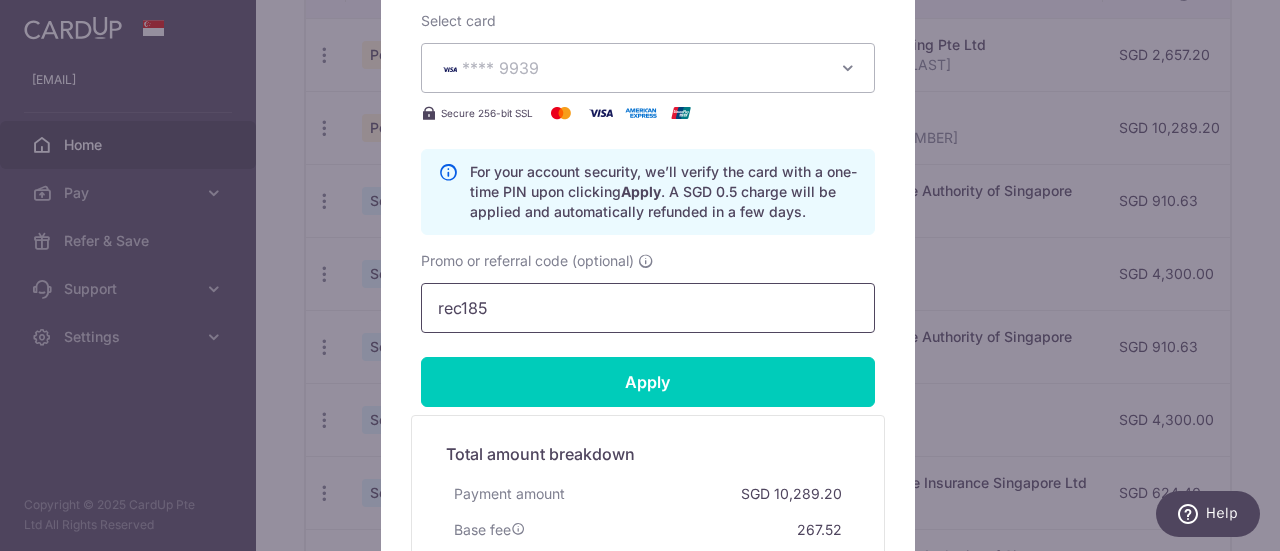 type on "rec185" 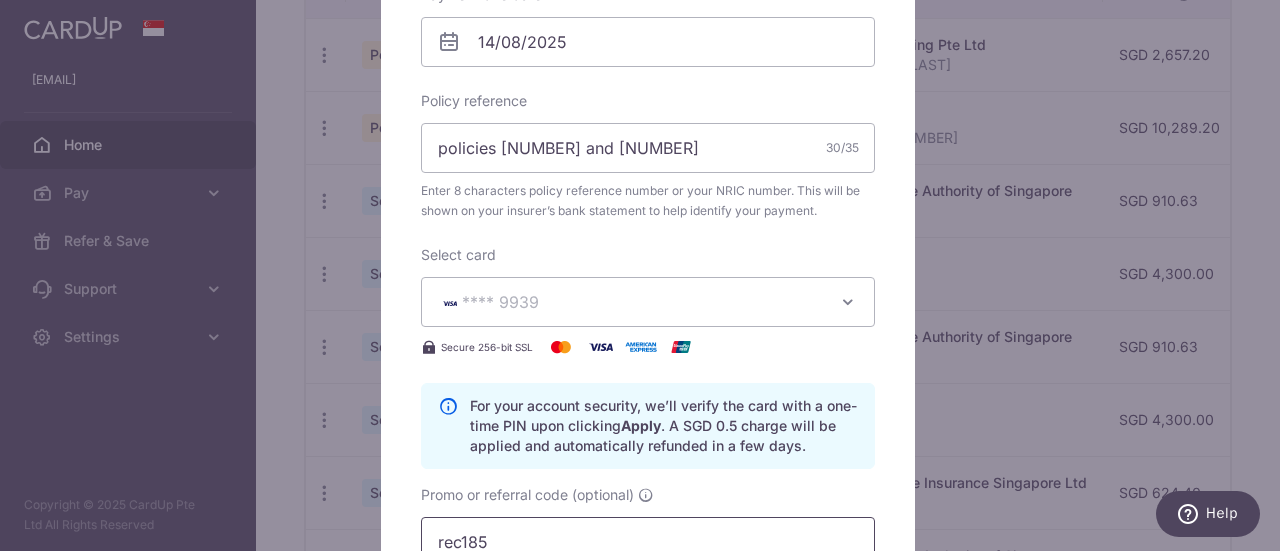 scroll, scrollTop: 1166, scrollLeft: 0, axis: vertical 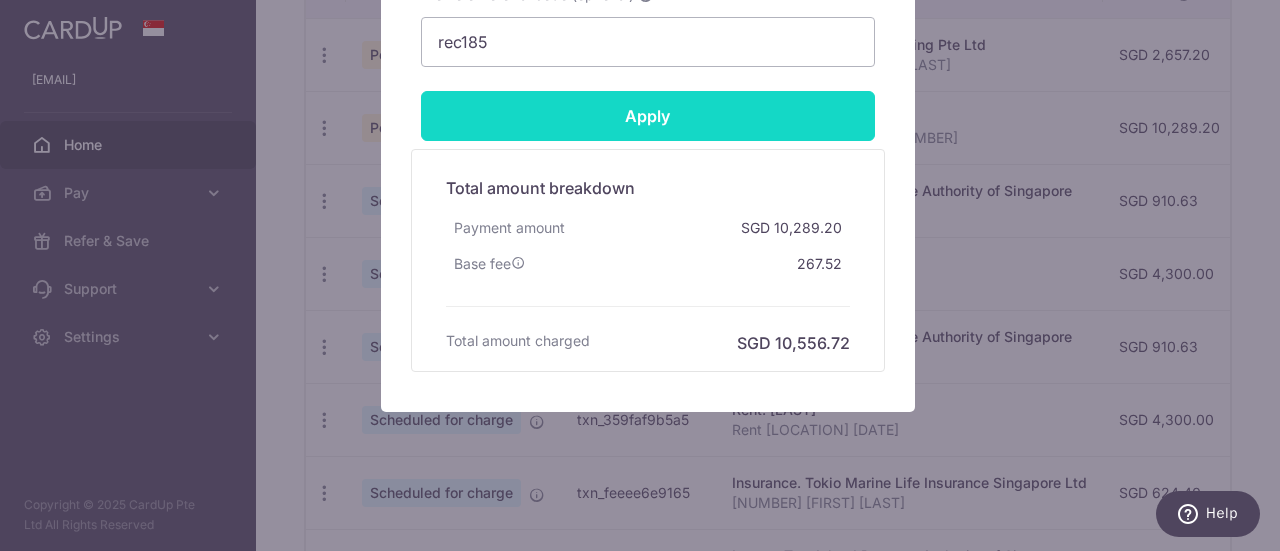 click on "Apply" at bounding box center [648, 116] 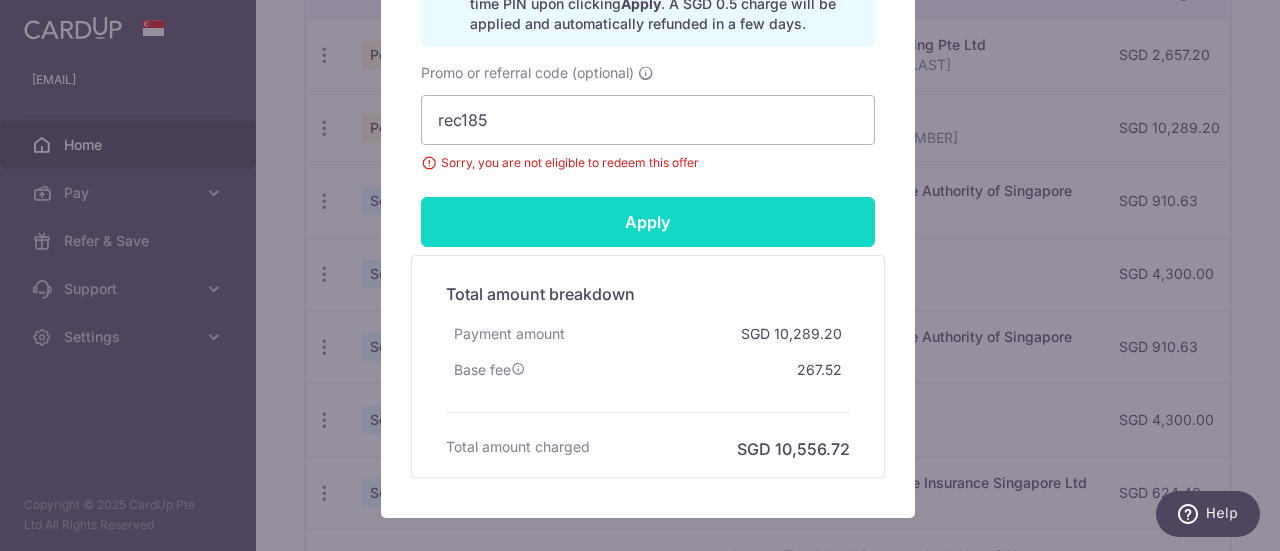 scroll, scrollTop: 966, scrollLeft: 0, axis: vertical 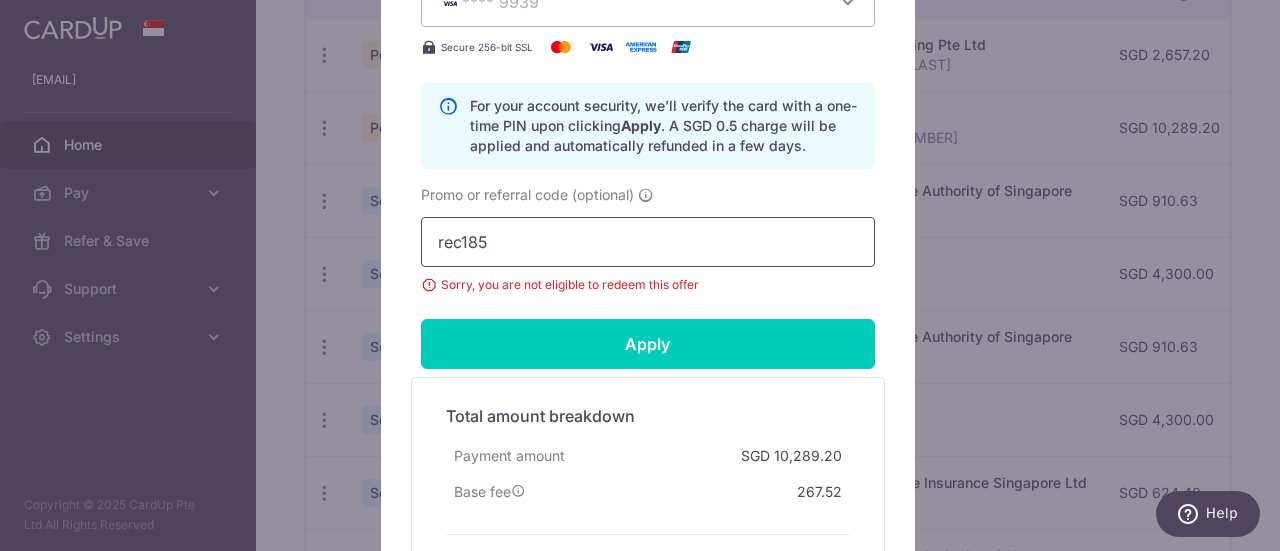 drag, startPoint x: 641, startPoint y: 234, endPoint x: 333, endPoint y: 173, distance: 313.98248 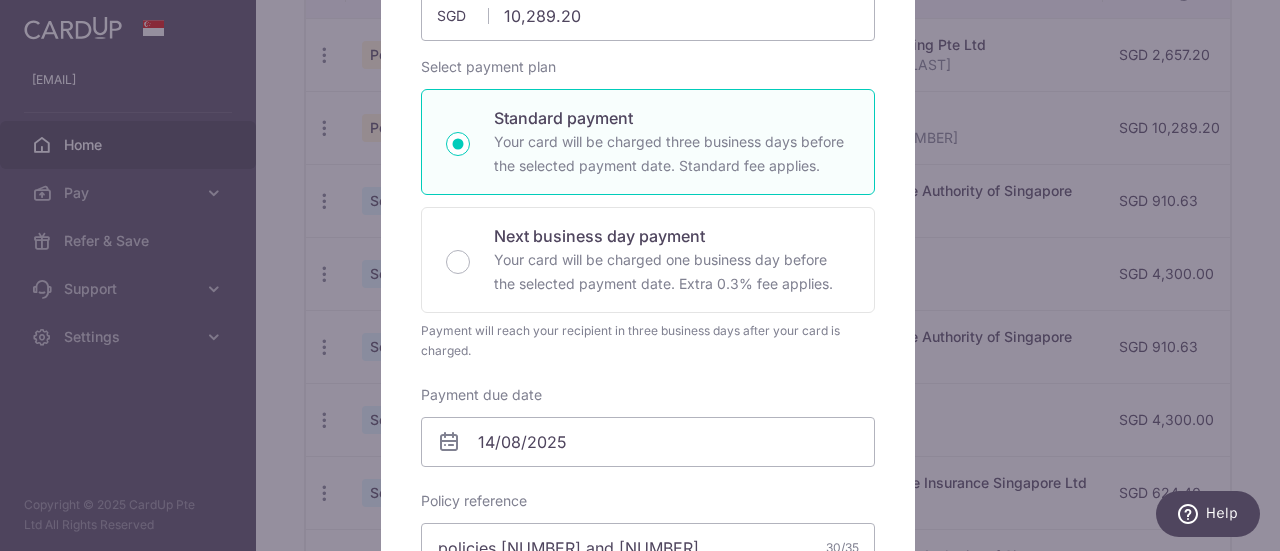 scroll, scrollTop: 66, scrollLeft: 0, axis: vertical 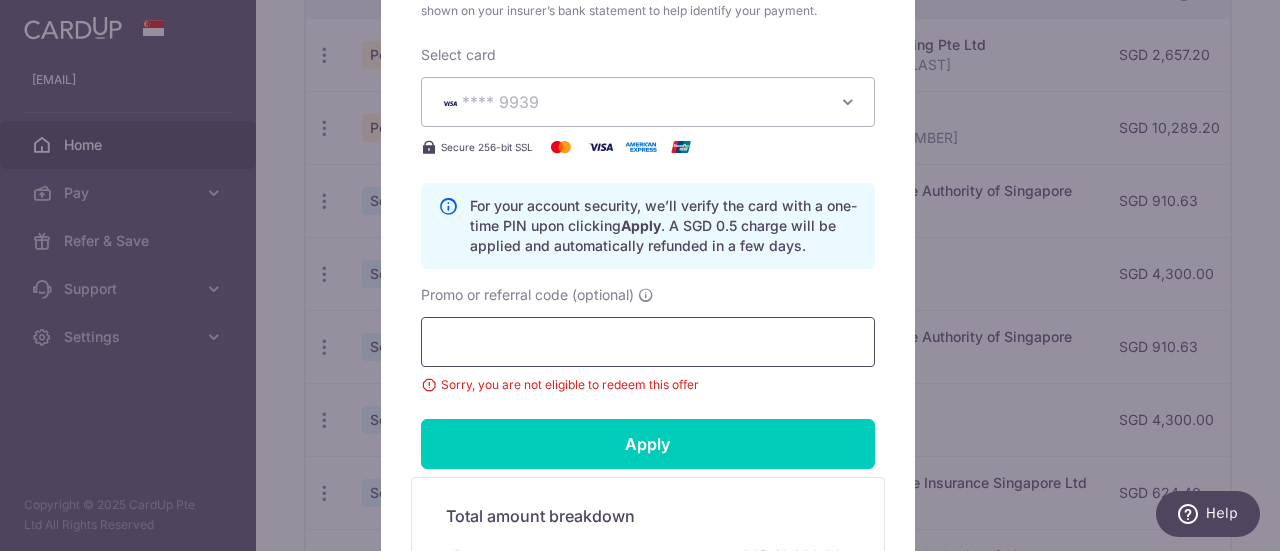 paste on "OFF225" 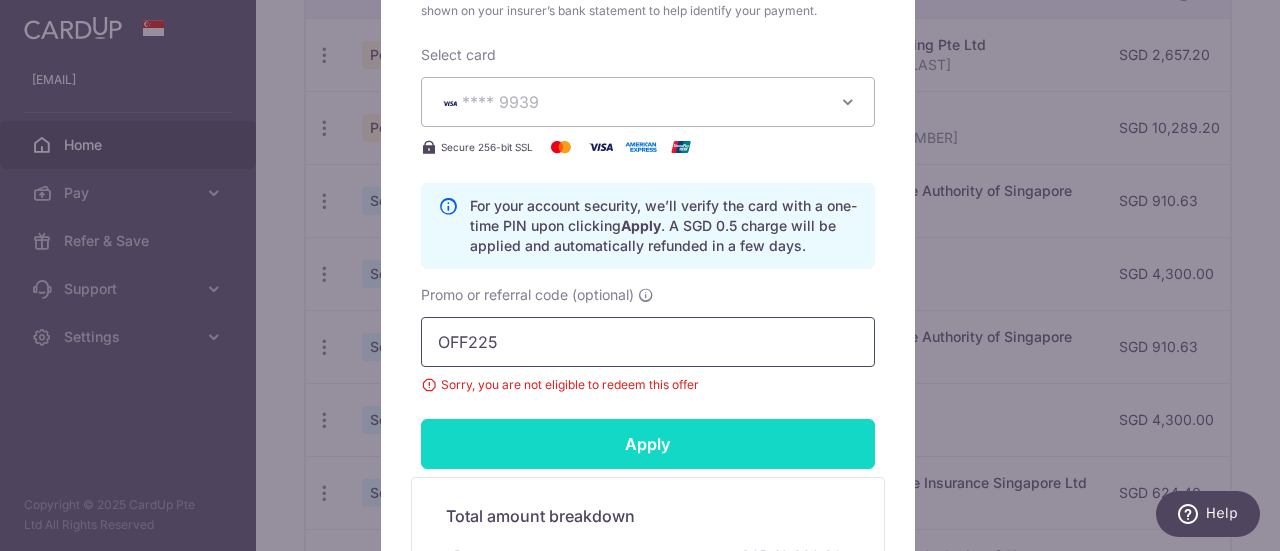 type on "OFF225" 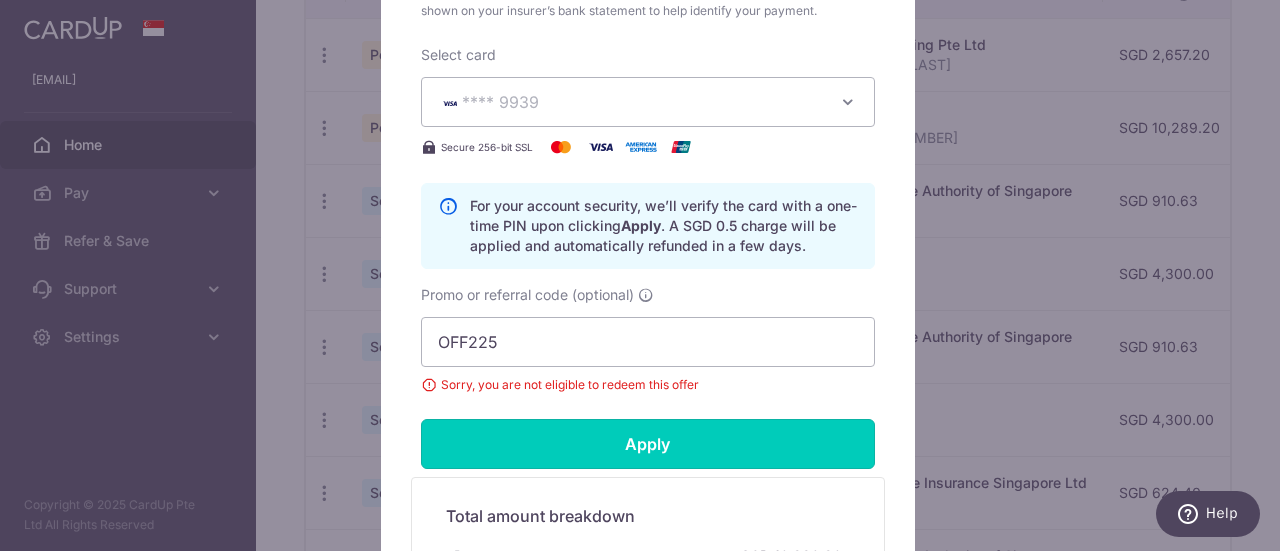 click on "Apply" at bounding box center [648, 444] 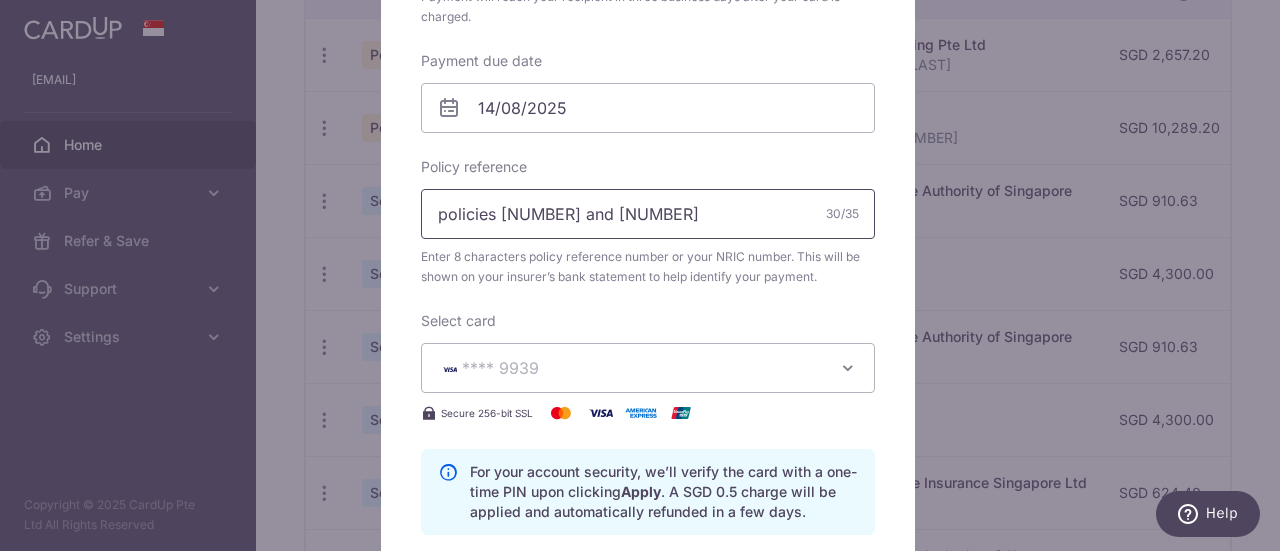 scroll, scrollTop: 1100, scrollLeft: 0, axis: vertical 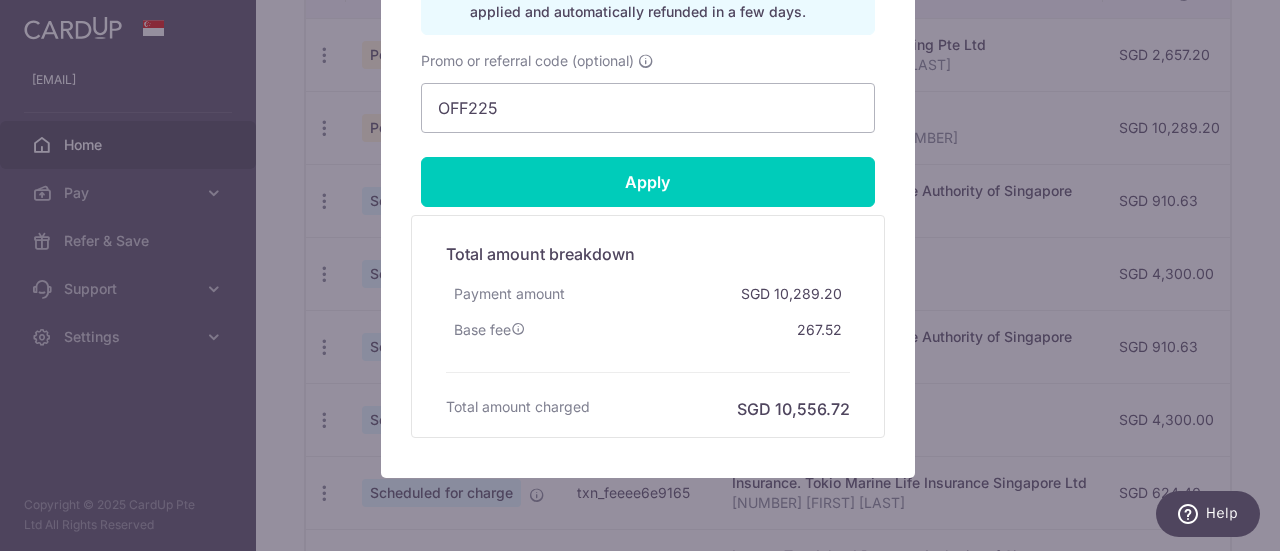 type on "Successfully Applied" 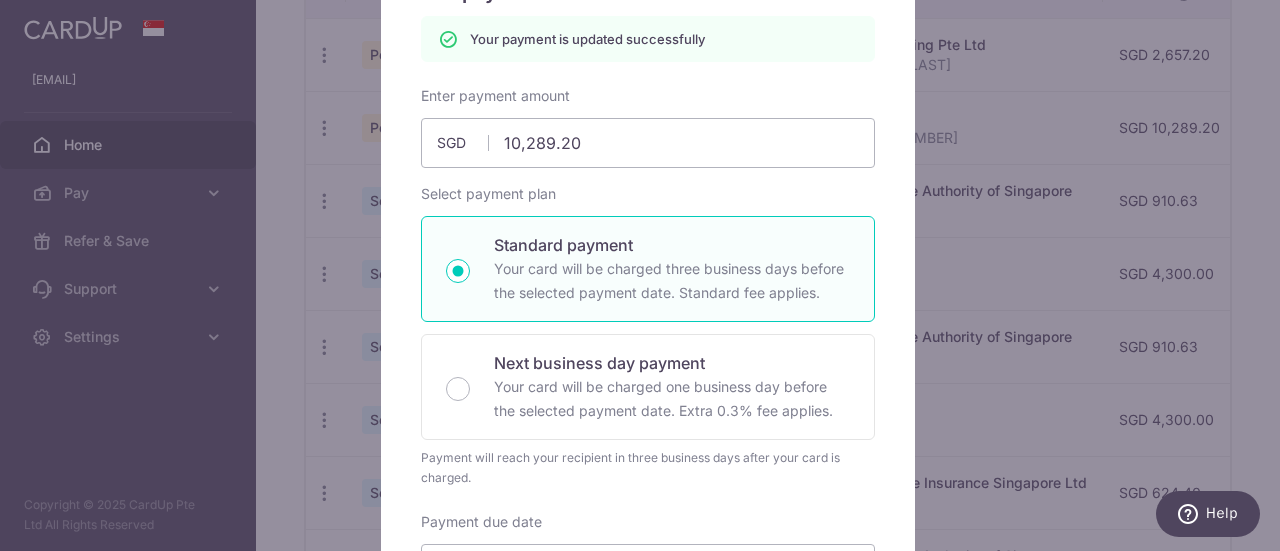 scroll, scrollTop: 0, scrollLeft: 0, axis: both 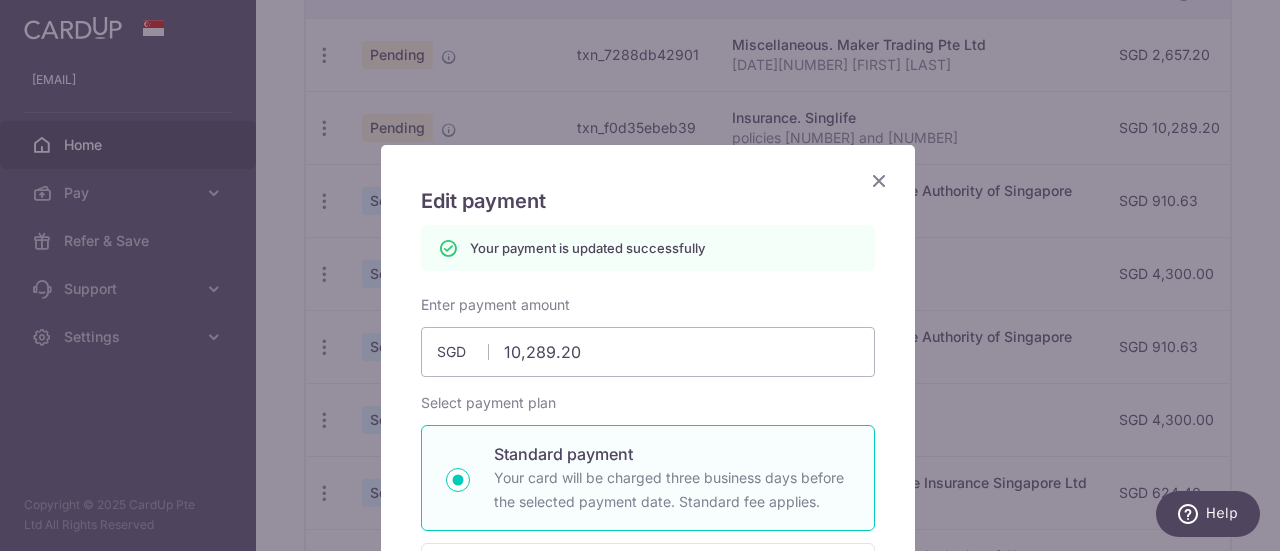 click at bounding box center (879, 180) 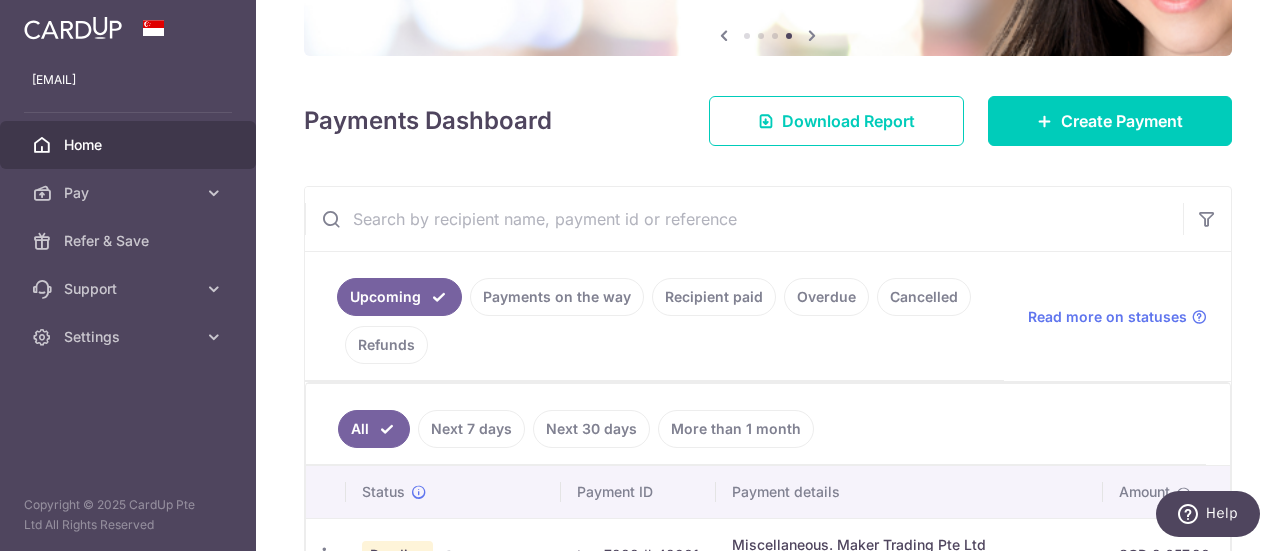 scroll, scrollTop: 328, scrollLeft: 0, axis: vertical 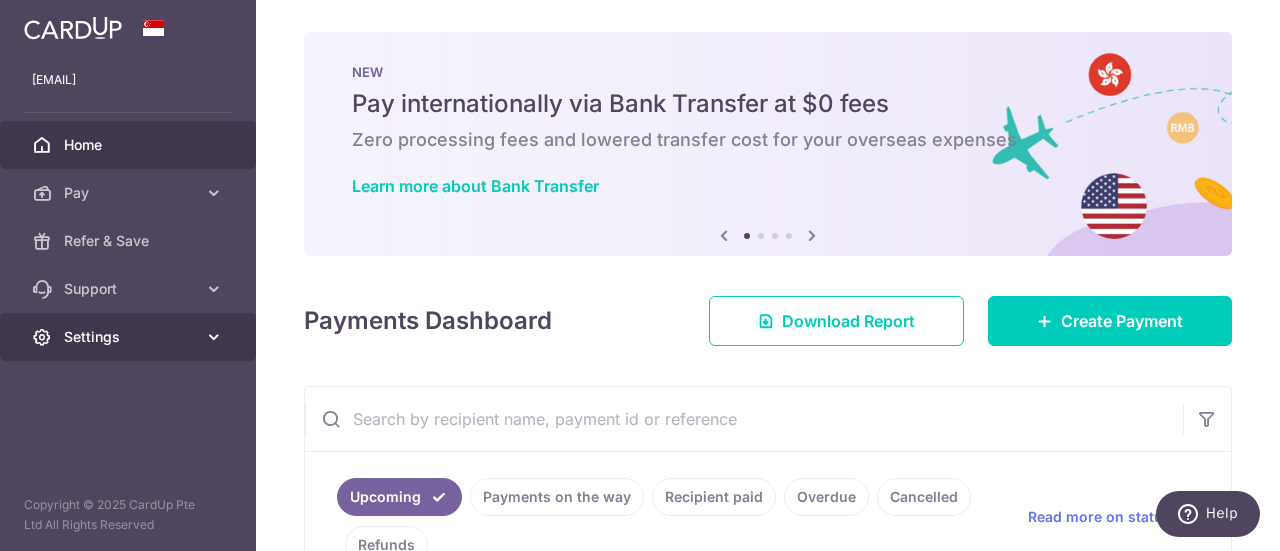 click on "Settings" at bounding box center (130, 337) 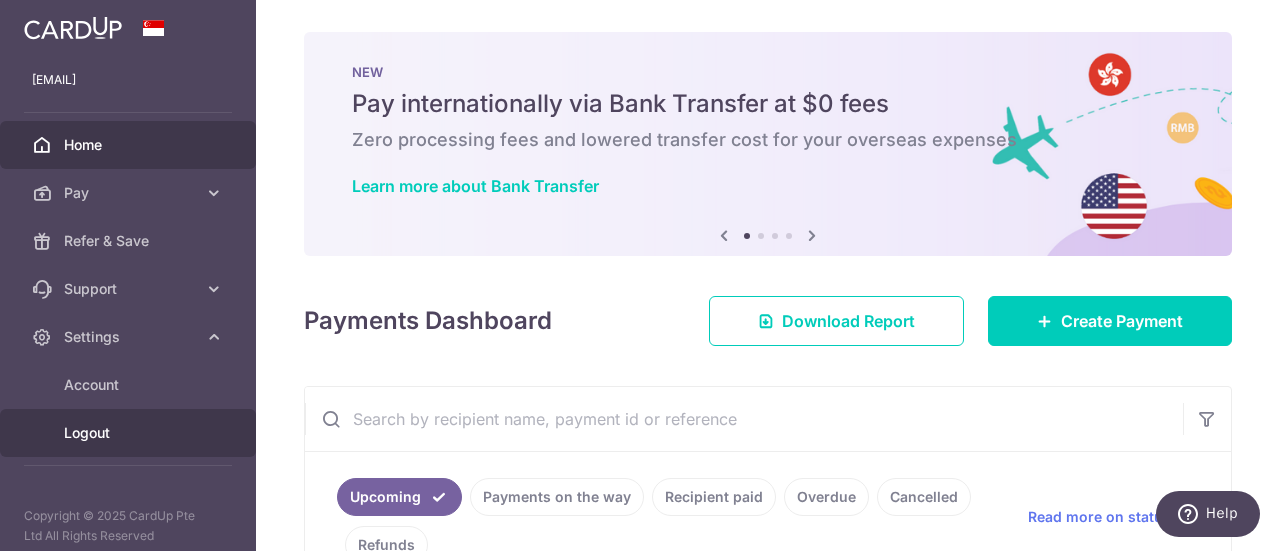click on "Logout" at bounding box center [130, 433] 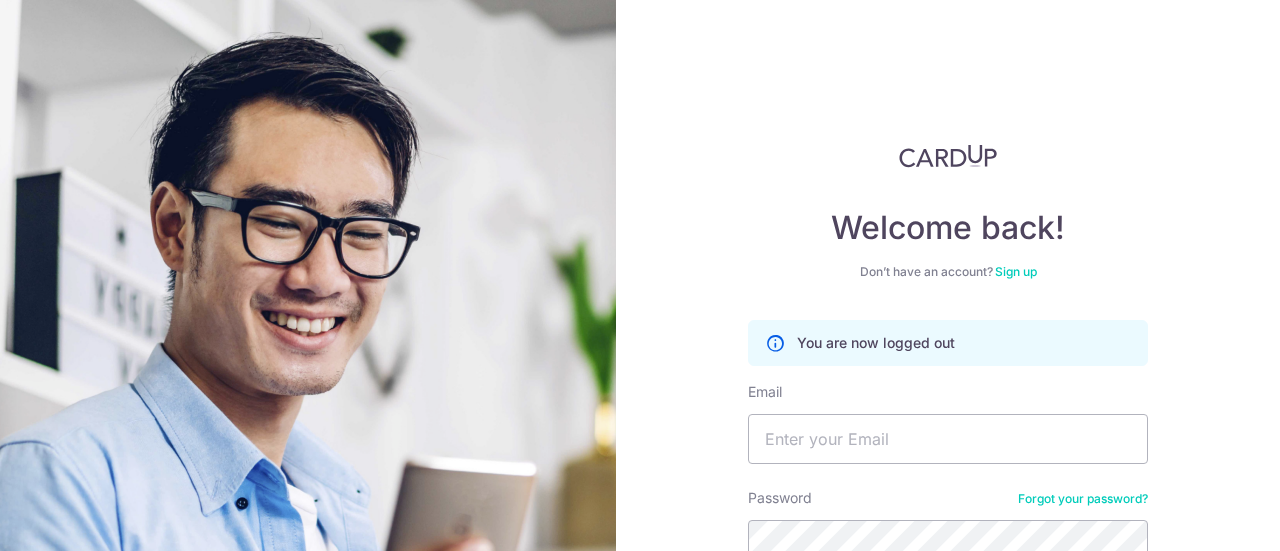 scroll, scrollTop: 0, scrollLeft: 0, axis: both 